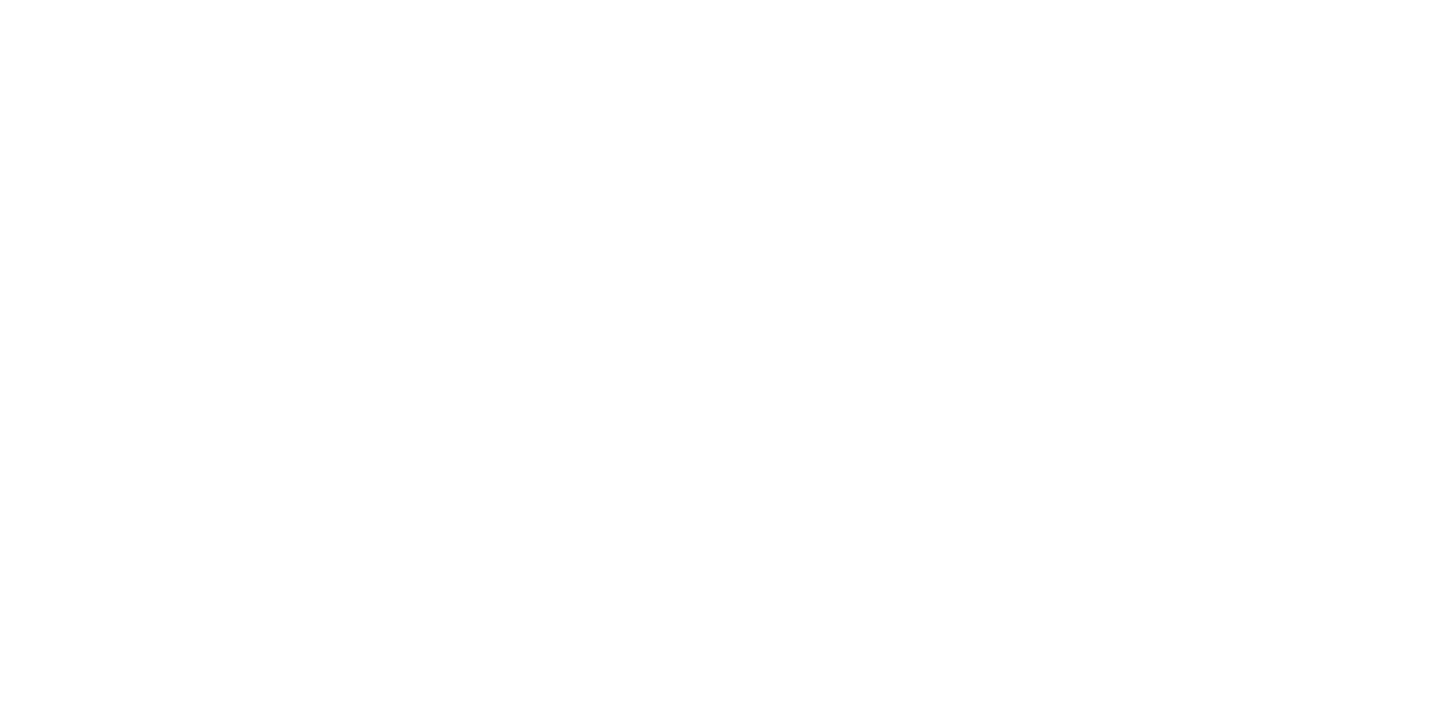 scroll, scrollTop: 0, scrollLeft: 0, axis: both 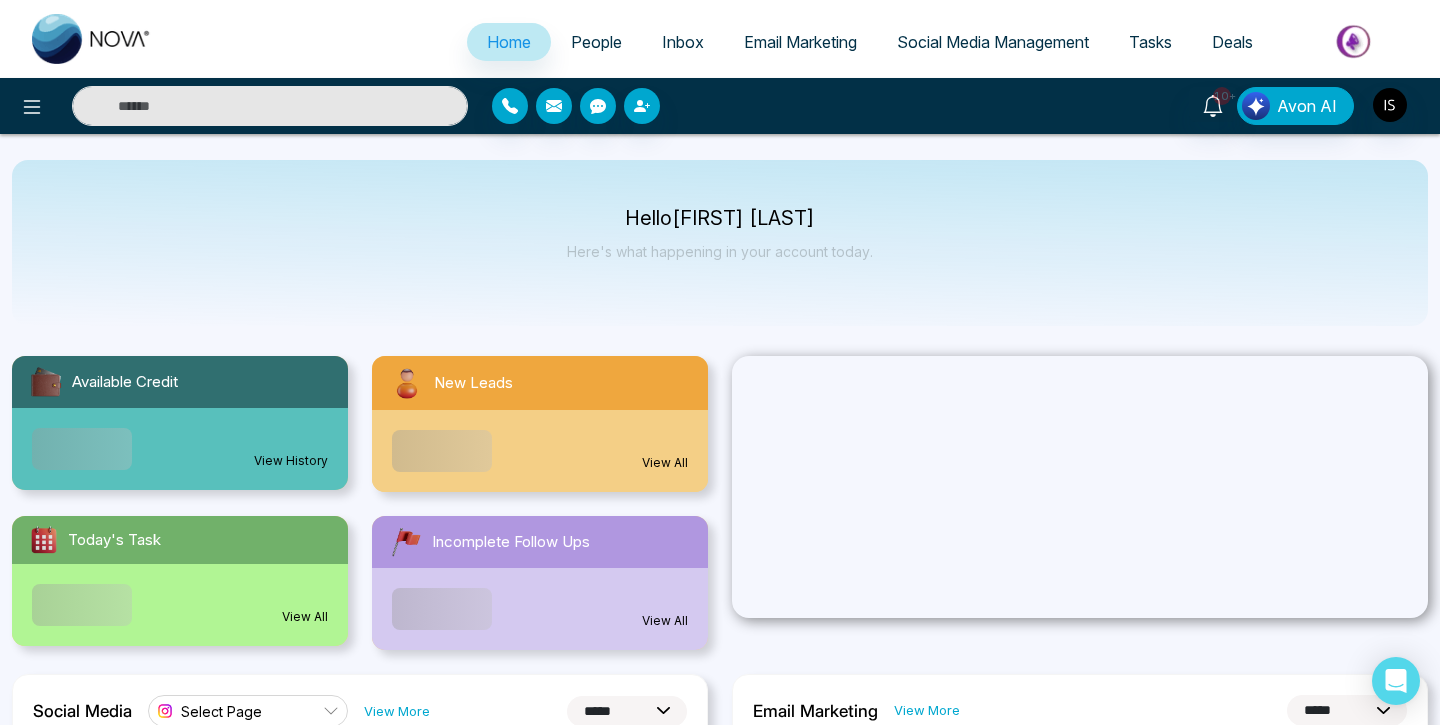 click at bounding box center (270, 106) 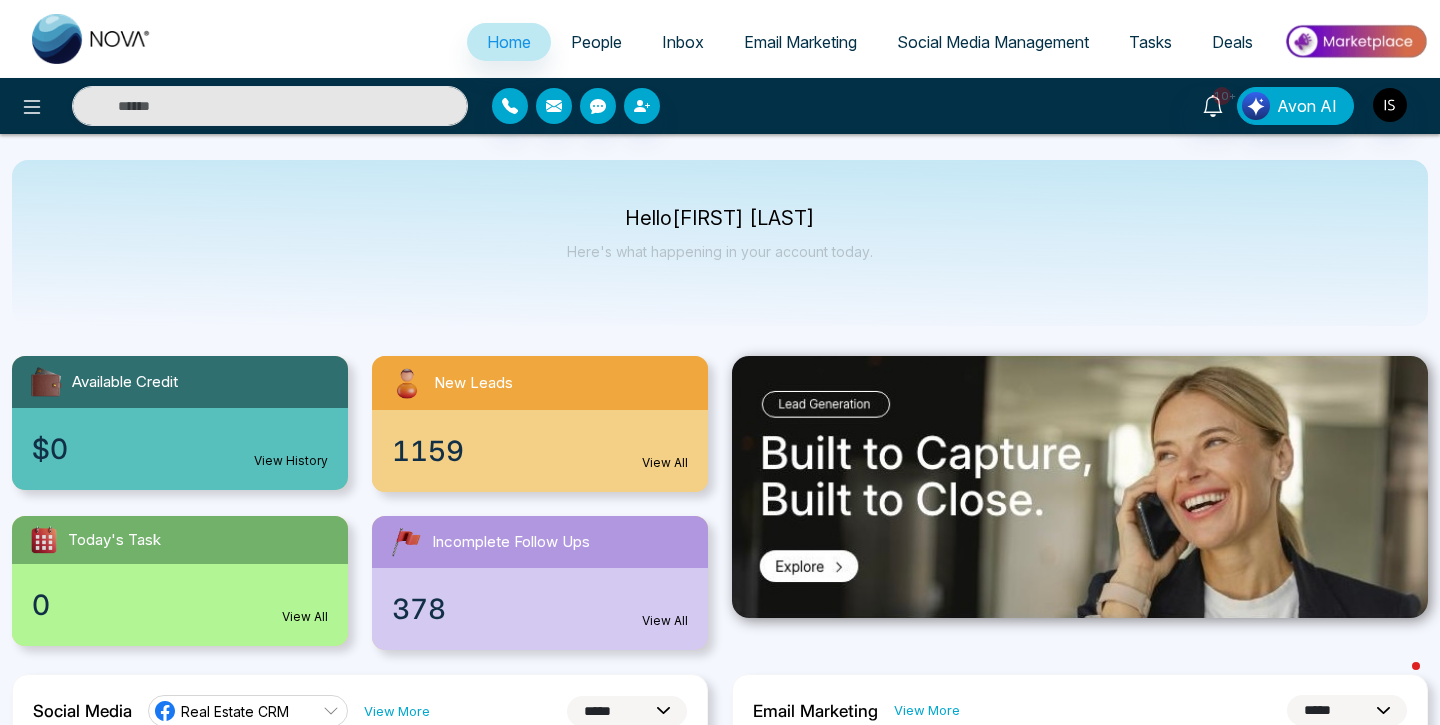 click on "Home People Inbox Email Marketing Social Media Management Tasks Deals" at bounding box center [800, 43] 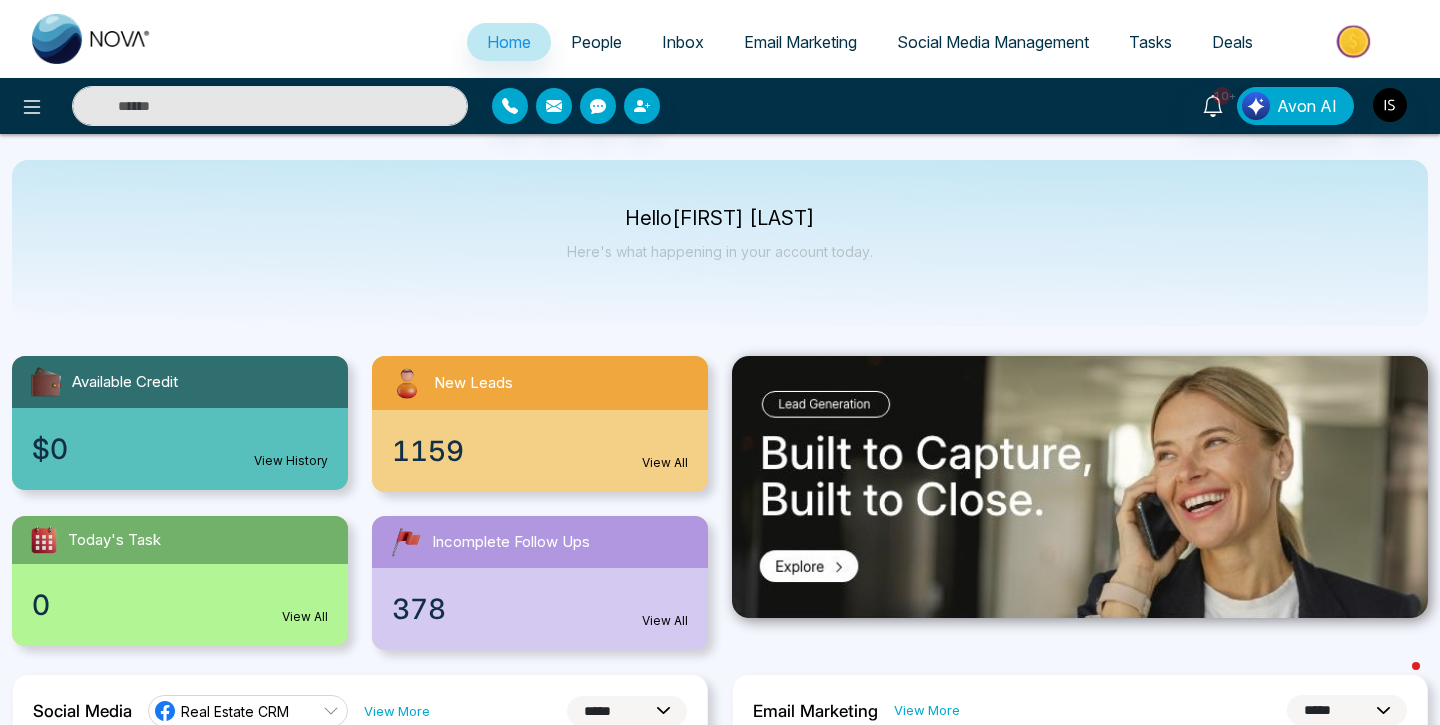 click on "Hello  [FIRST] [LAST] Here's what happening in your account today." at bounding box center (720, 243) 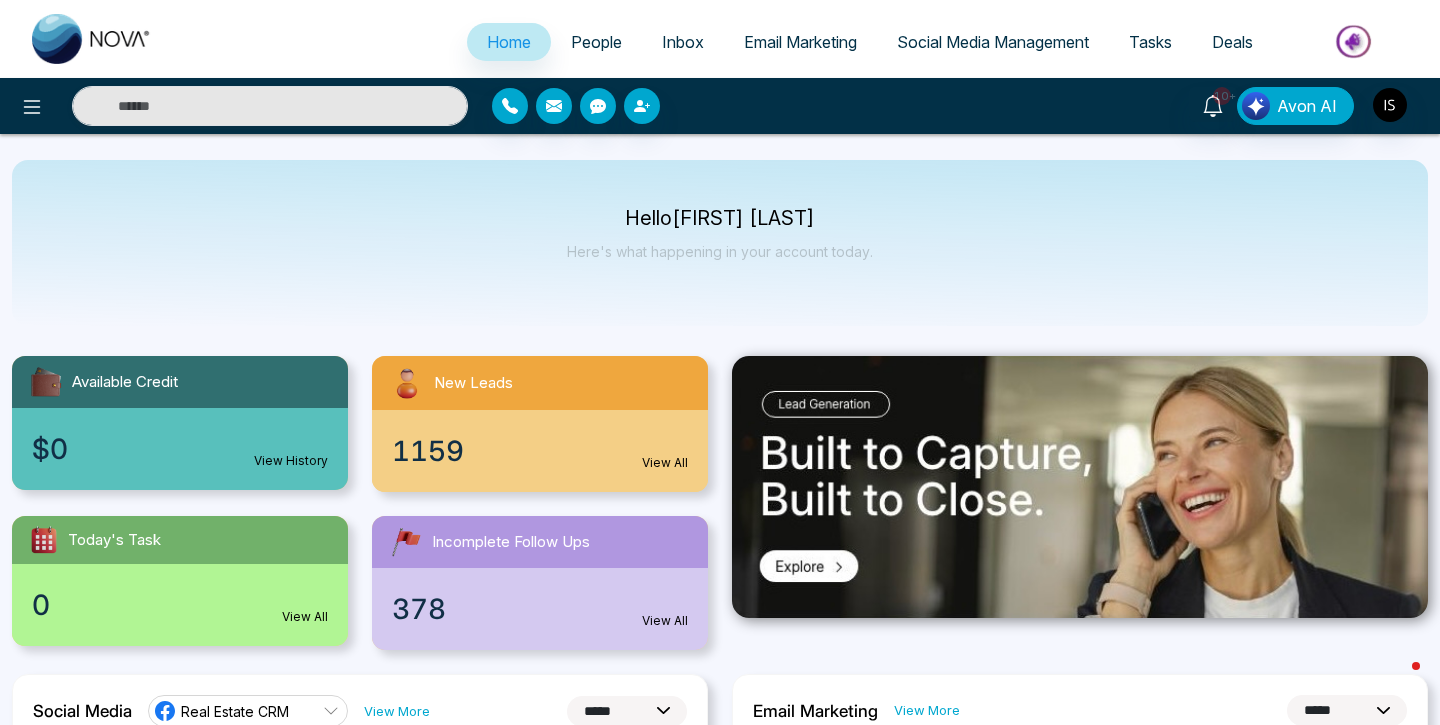 click on "People" at bounding box center [596, 42] 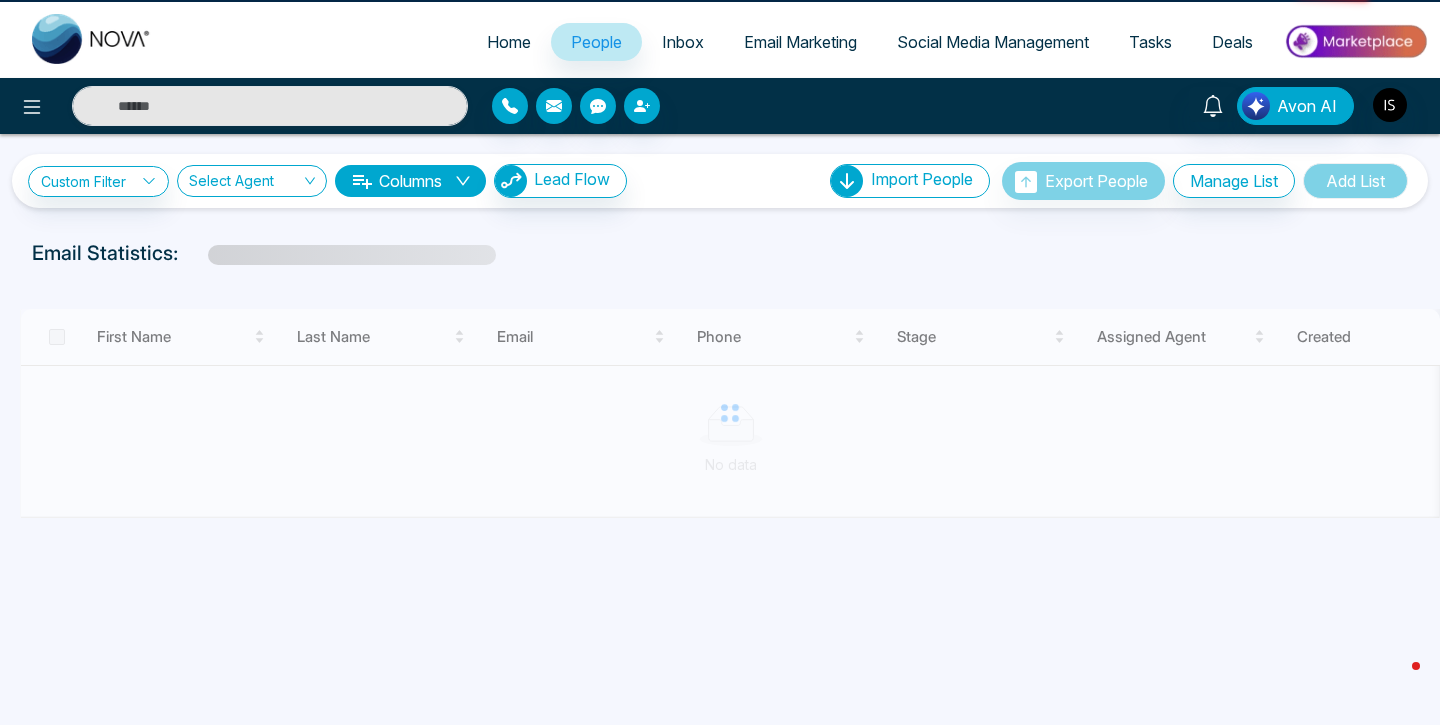 click on "People" at bounding box center [596, 42] 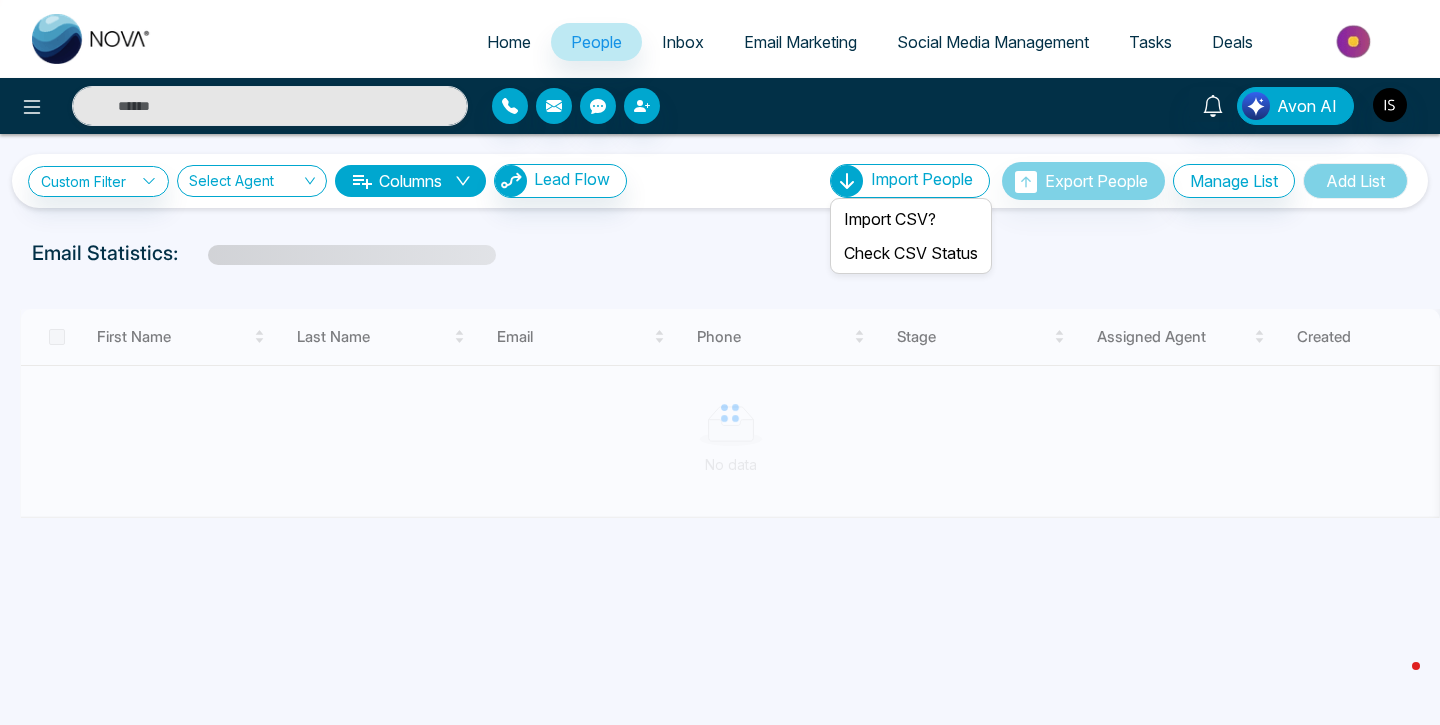 click on "Import People" at bounding box center (922, 179) 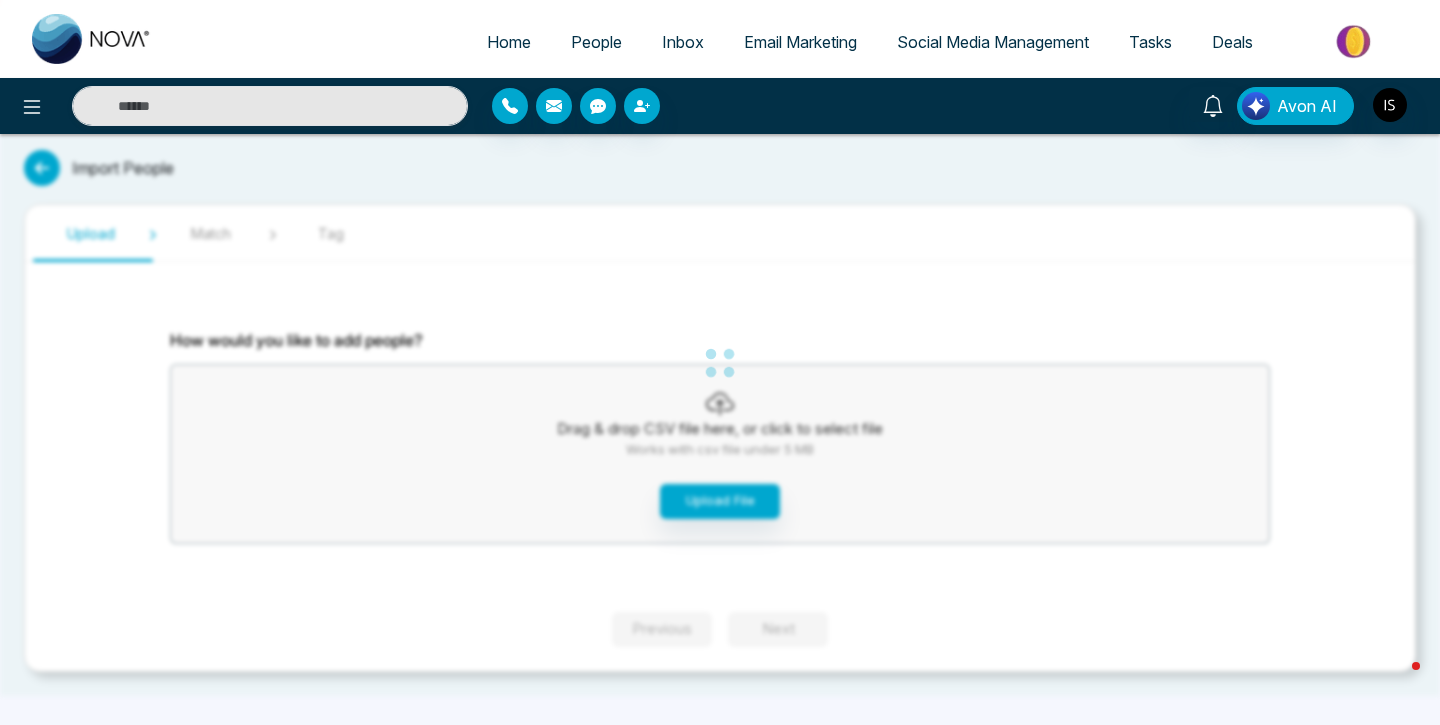 click on "Upload File Previous Next" at bounding box center [720, 362] 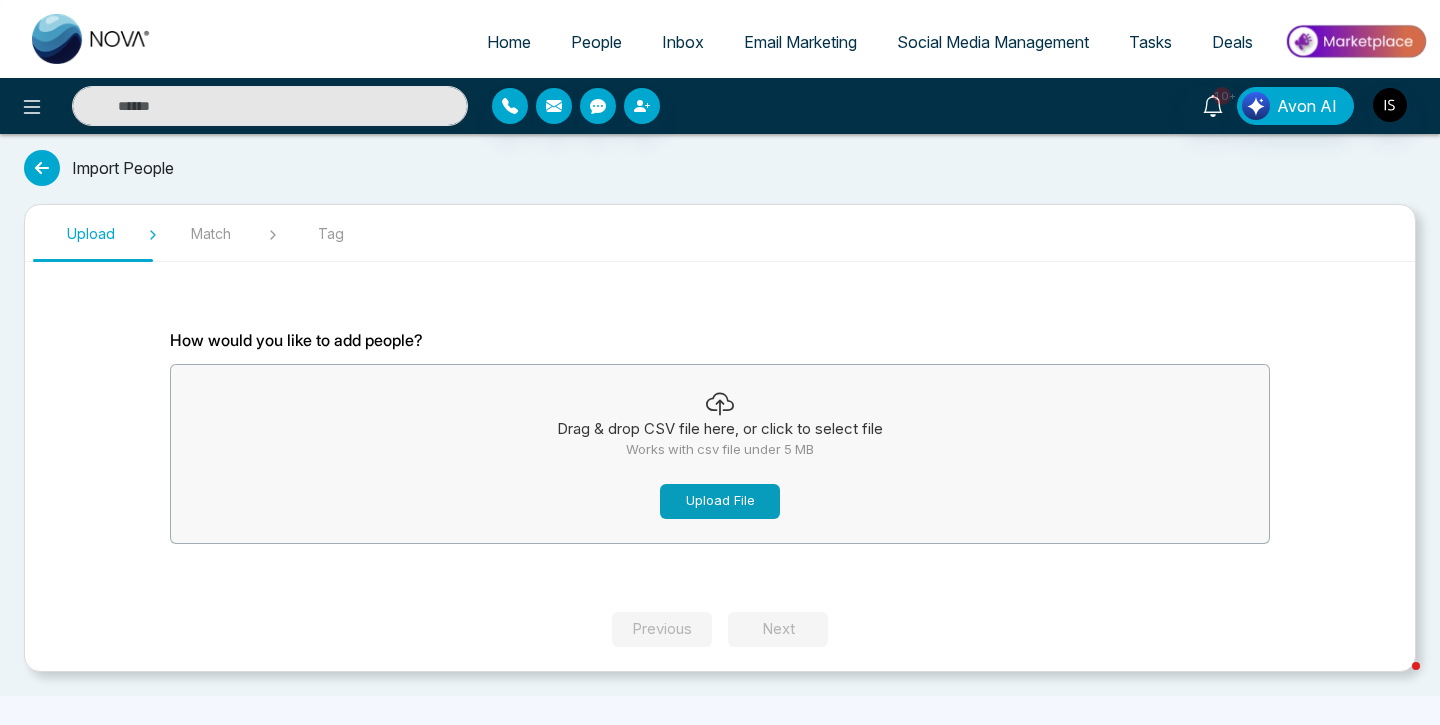 click on "Upload File" at bounding box center [720, 501] 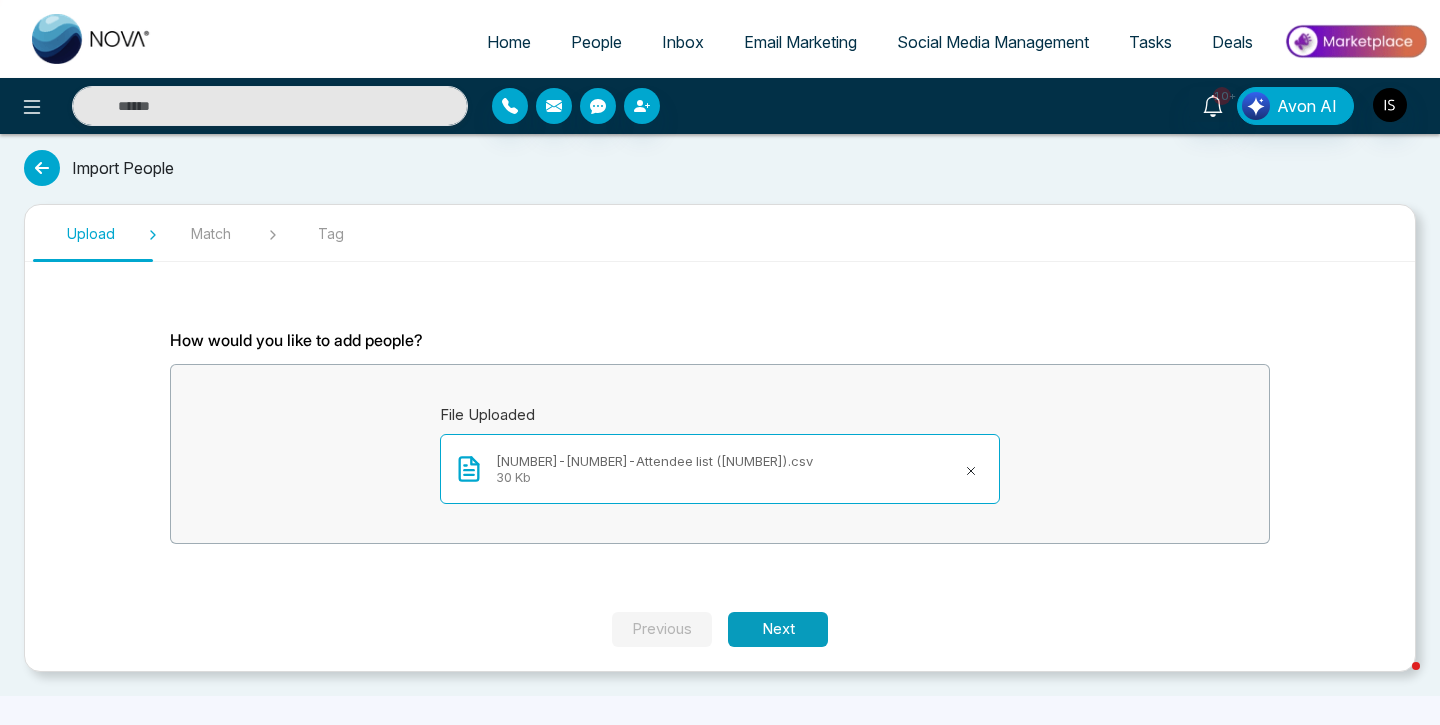 click on "Next" at bounding box center (778, 629) 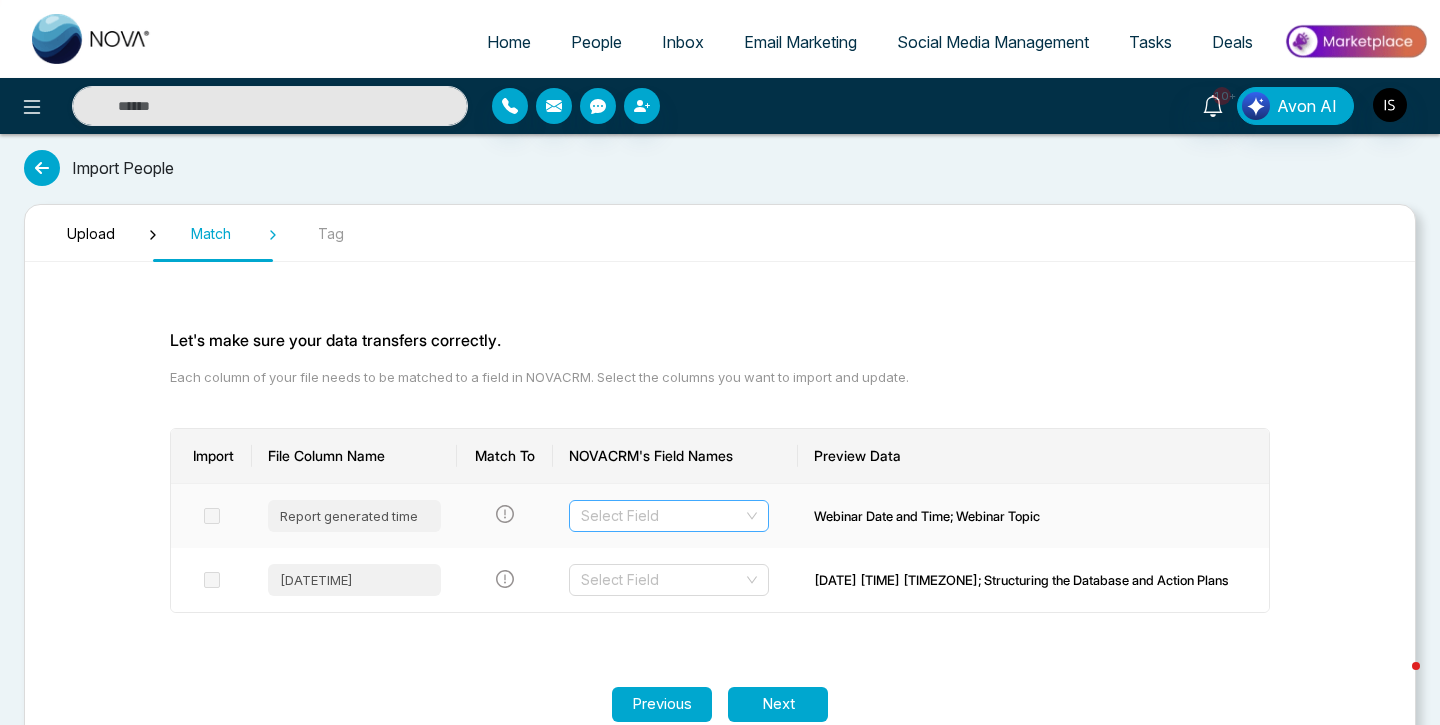 scroll, scrollTop: 45, scrollLeft: 0, axis: vertical 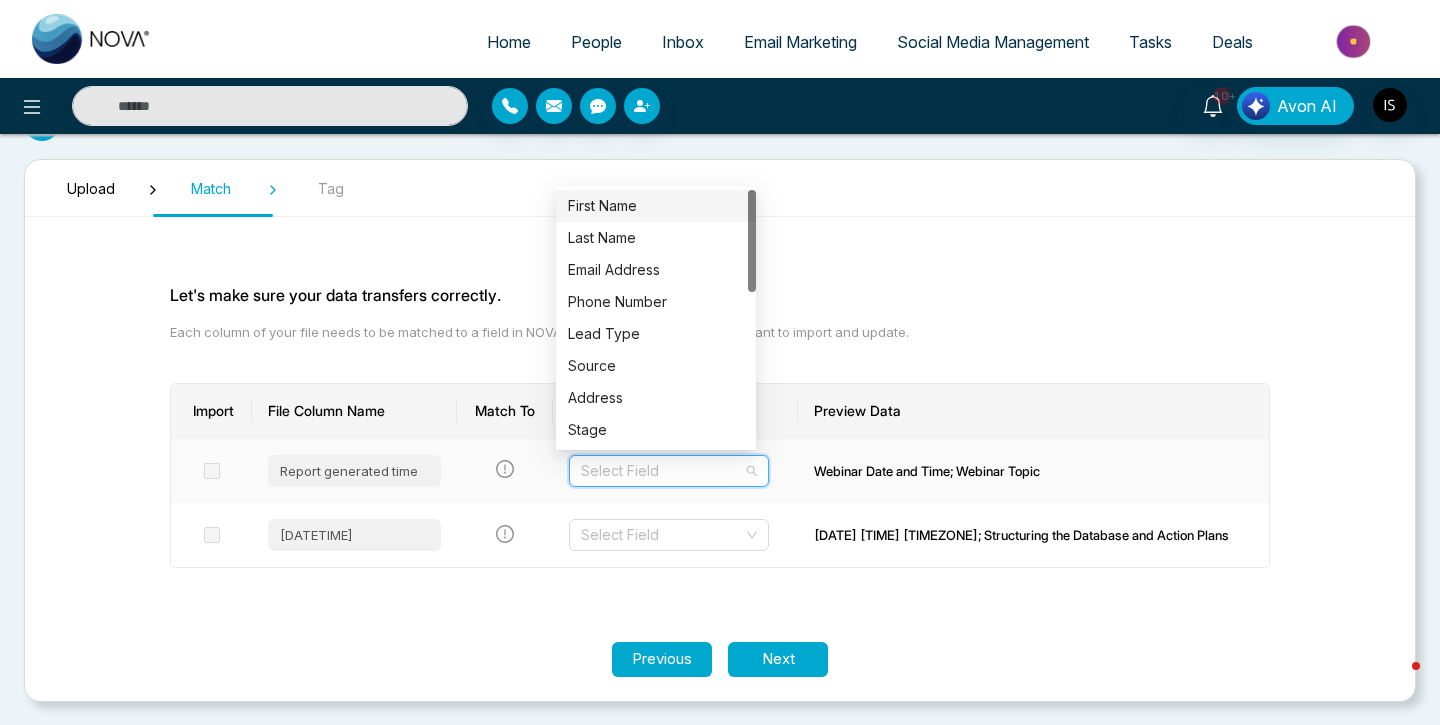 click at bounding box center [662, 471] 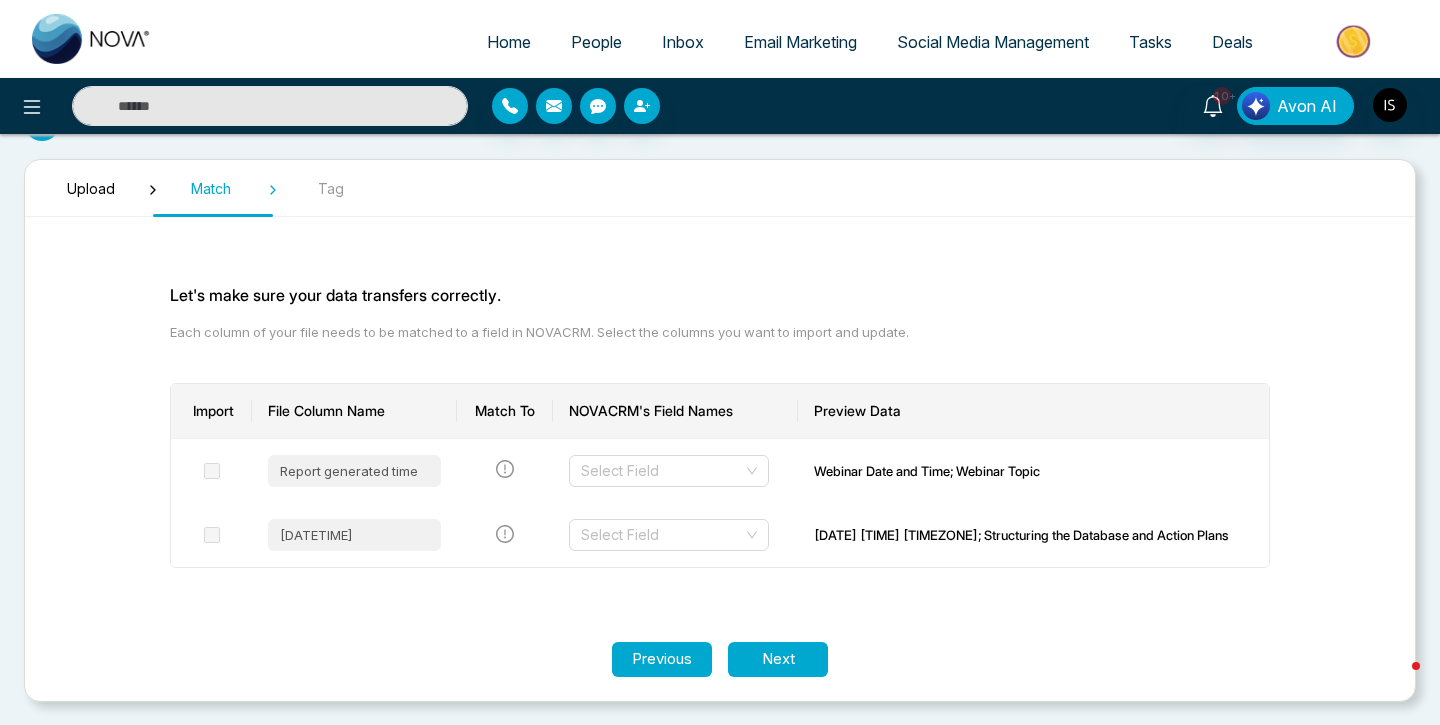 click on "Let's make sure your data transfers correctly." at bounding box center [720, 295] 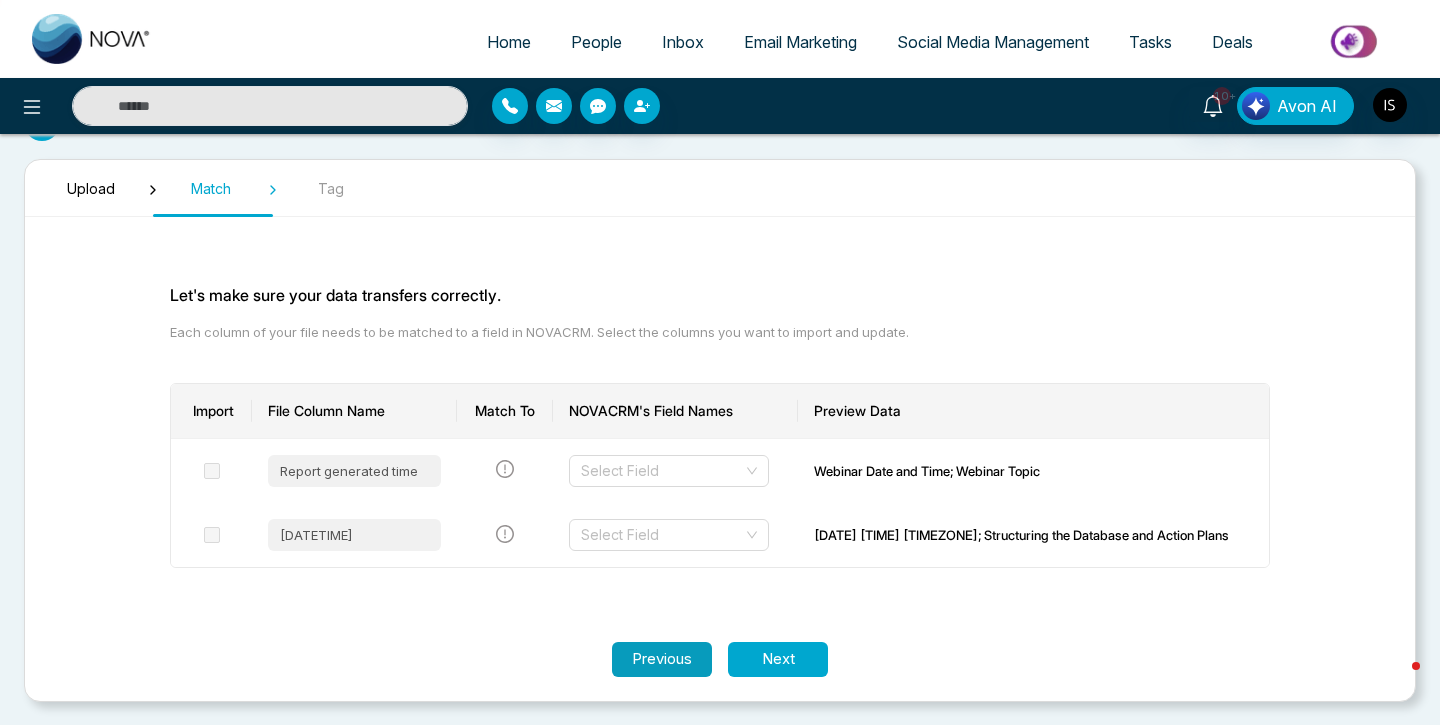 click on "Previous" at bounding box center (662, 659) 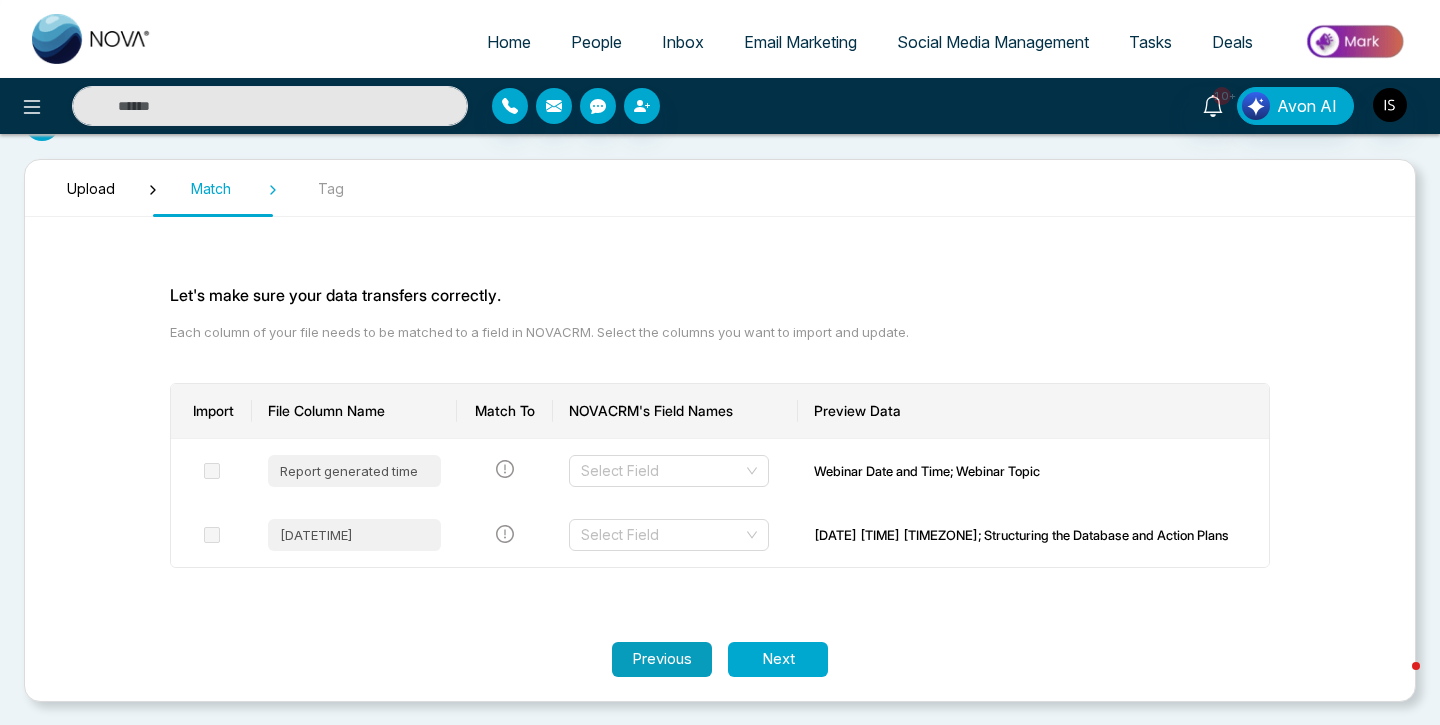 scroll, scrollTop: 0, scrollLeft: 0, axis: both 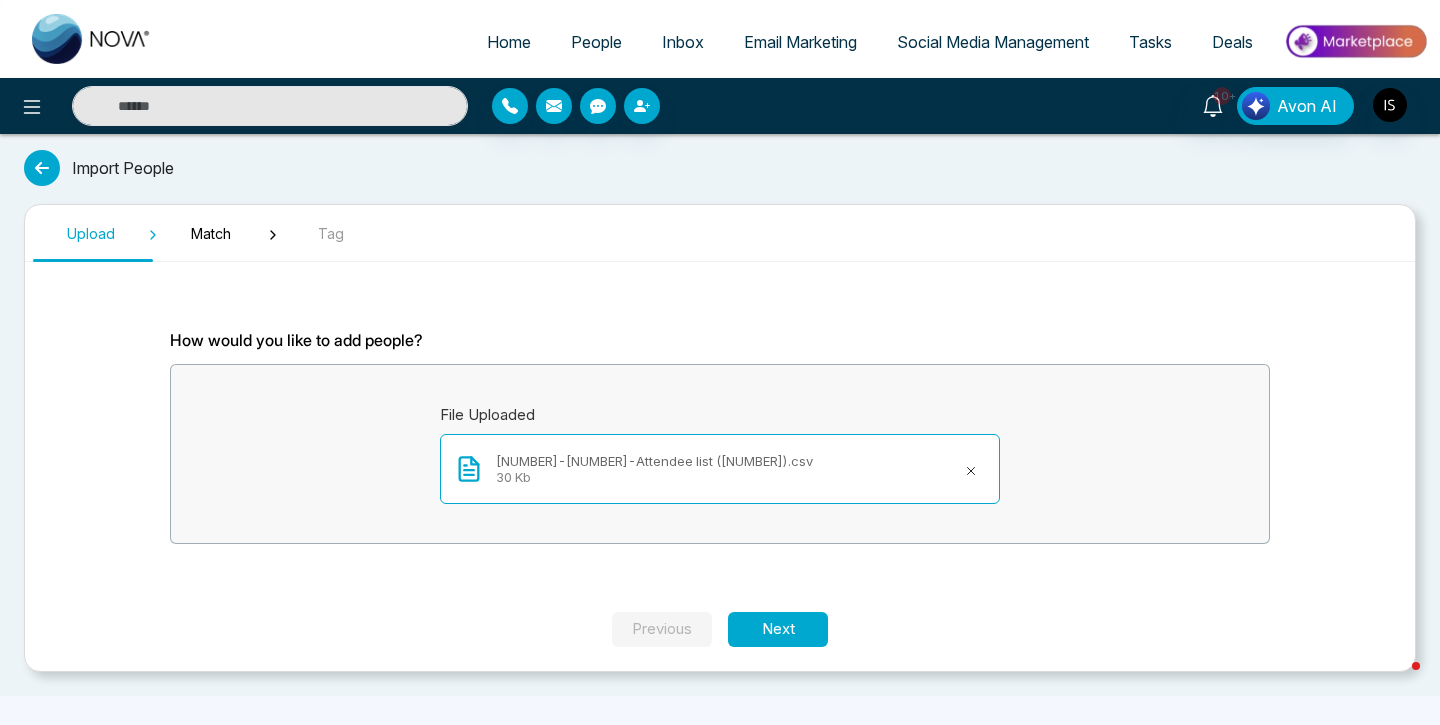 click 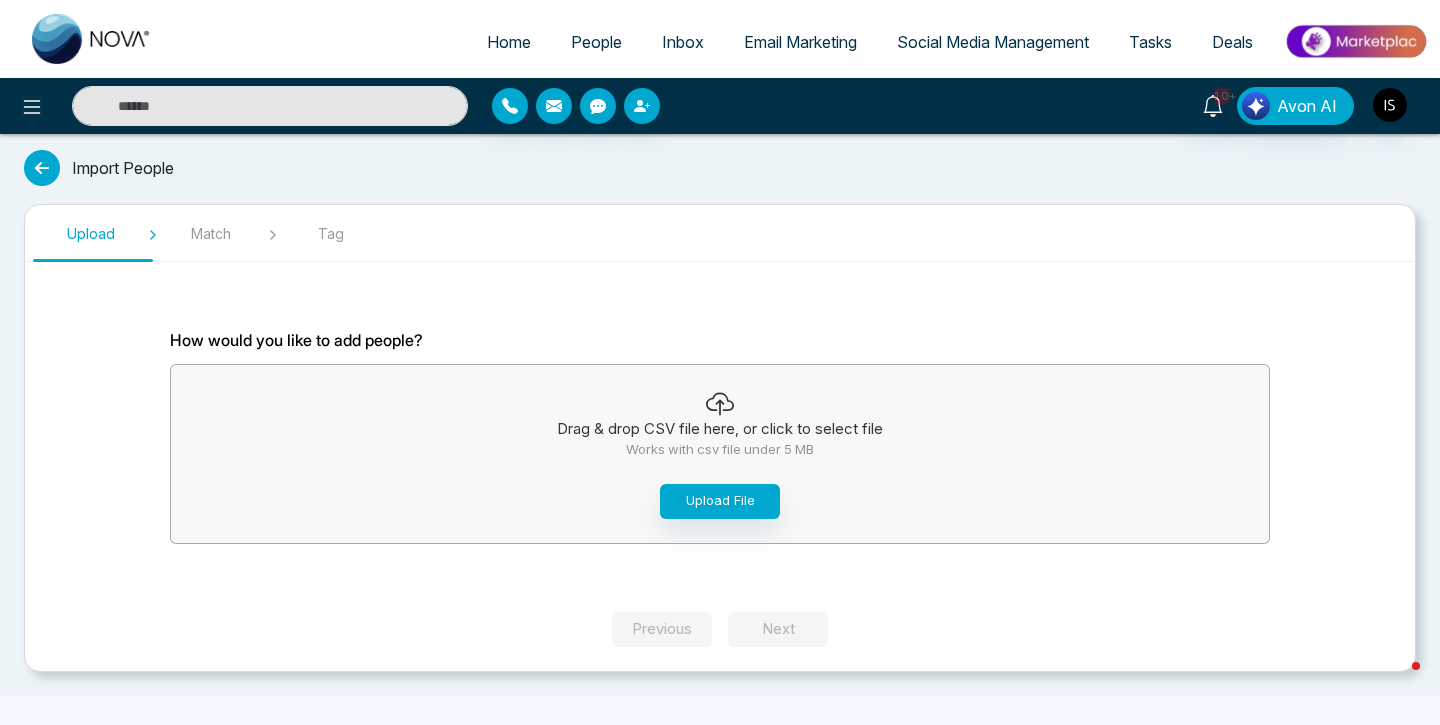 click on "Upload File" at bounding box center [720, 454] 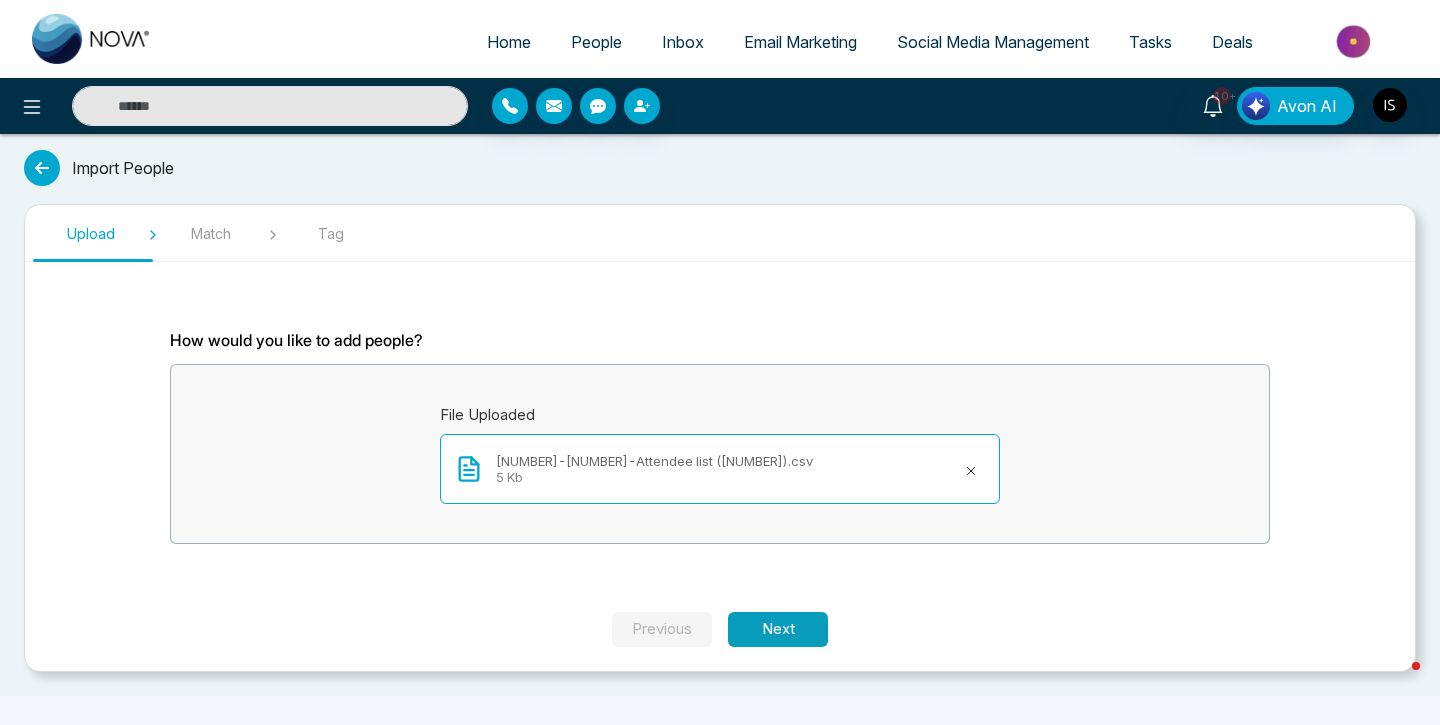 click on "Next" at bounding box center (778, 629) 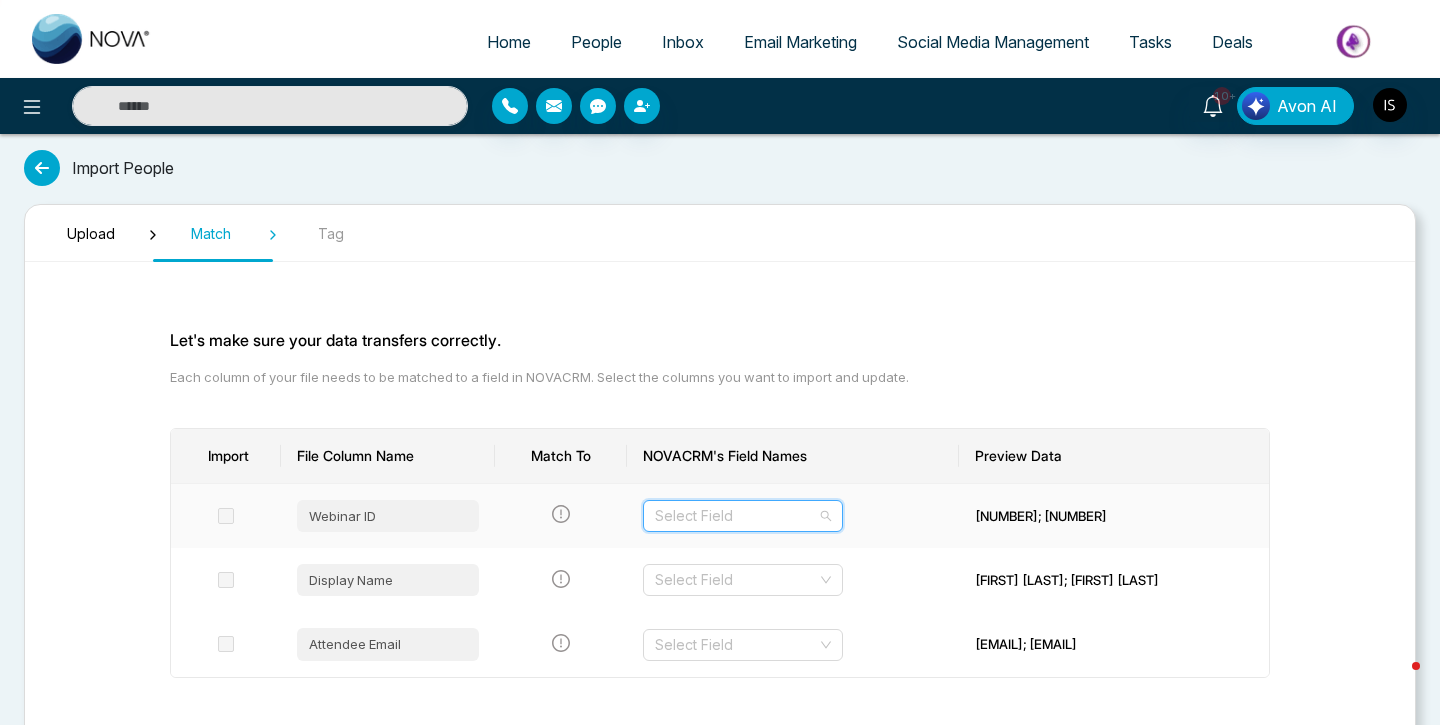 click at bounding box center [736, 516] 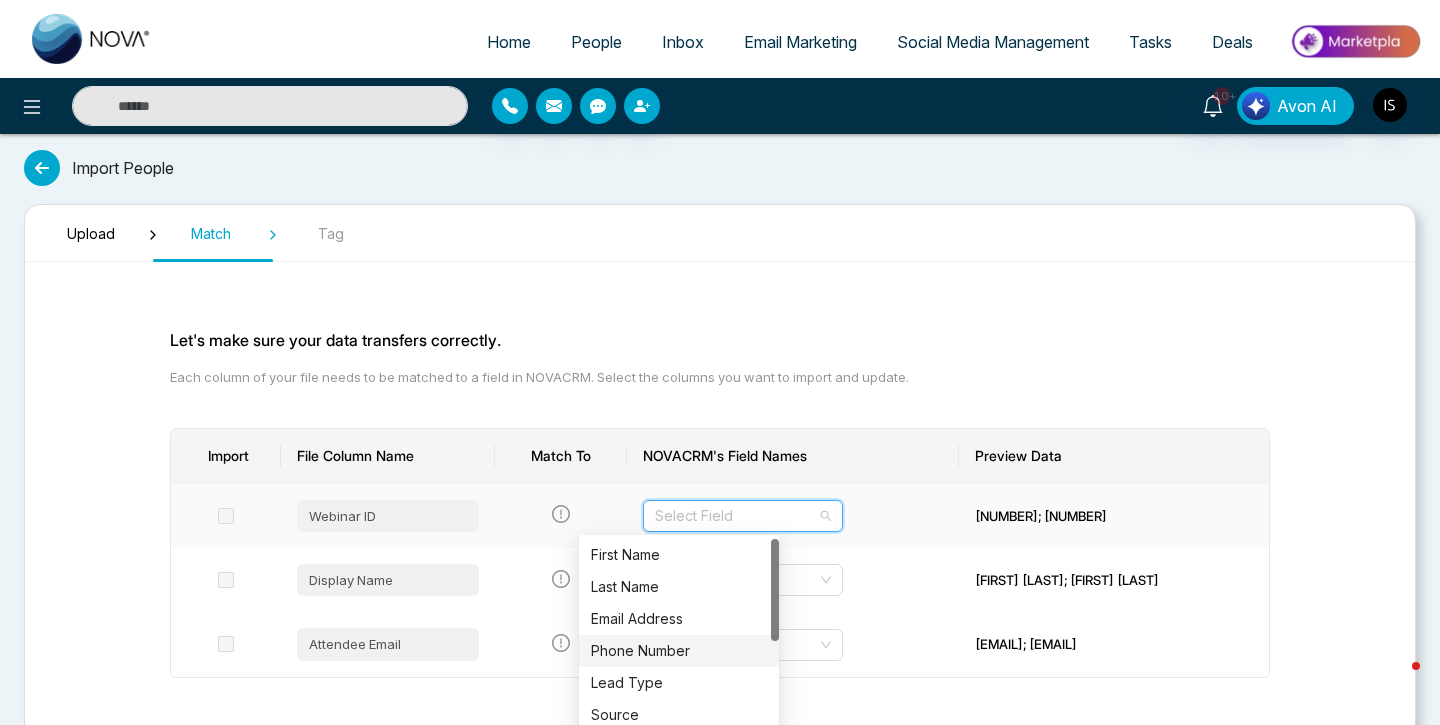 click on "Phone Number" at bounding box center (679, 651) 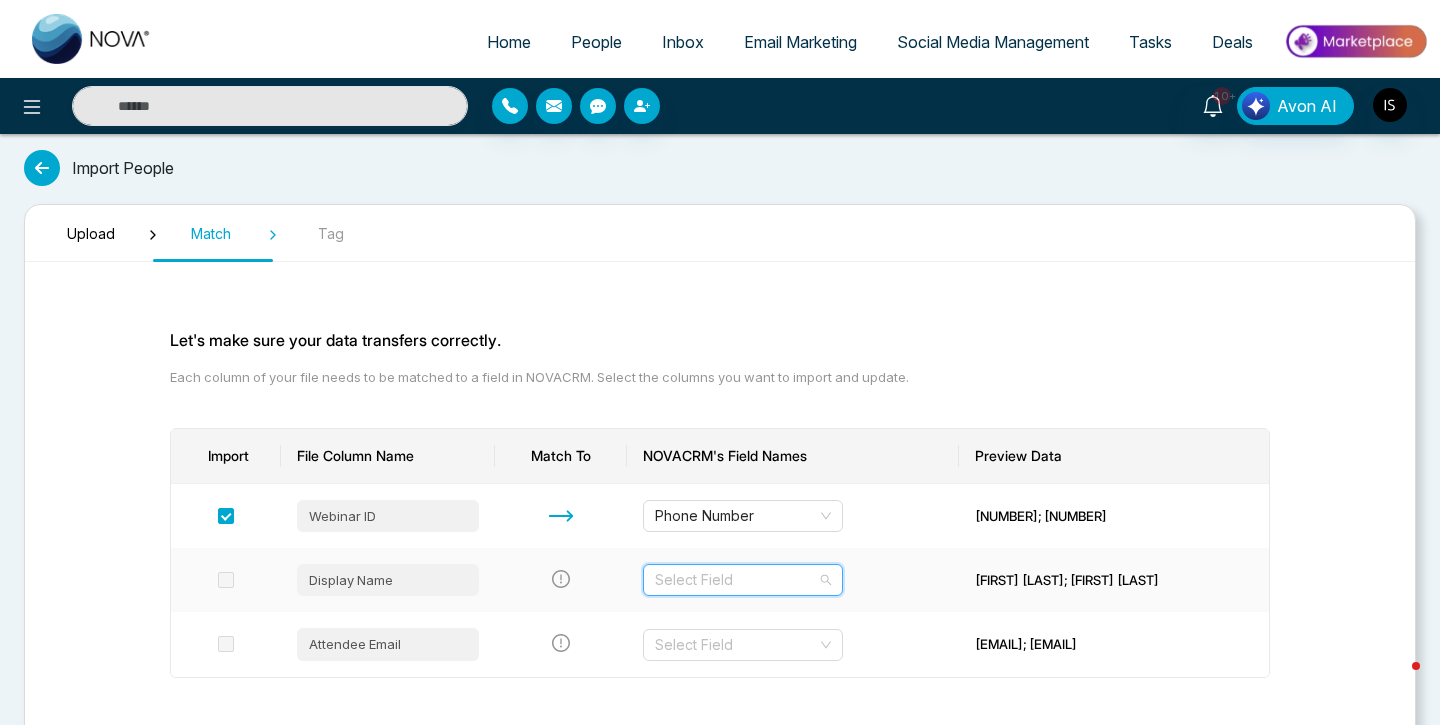 click at bounding box center (736, 580) 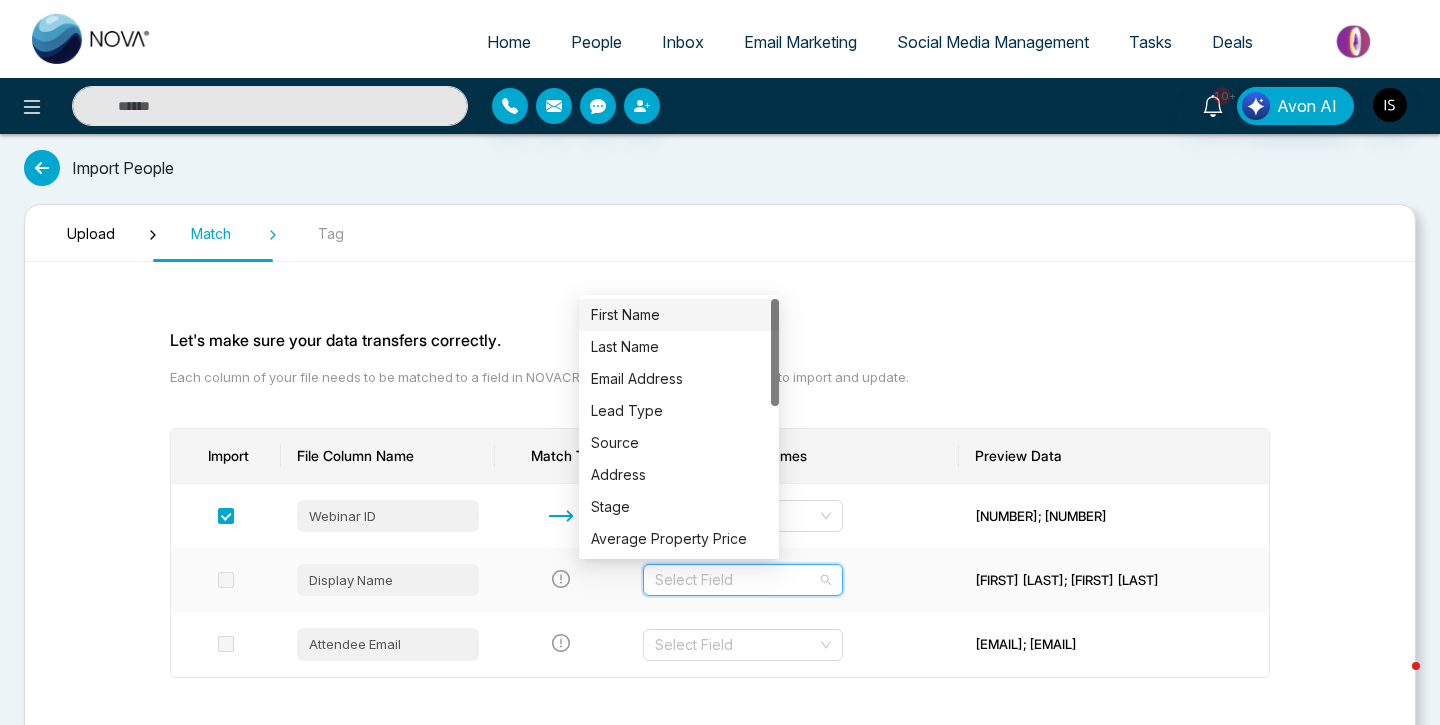 click on "First Name" at bounding box center [679, 315] 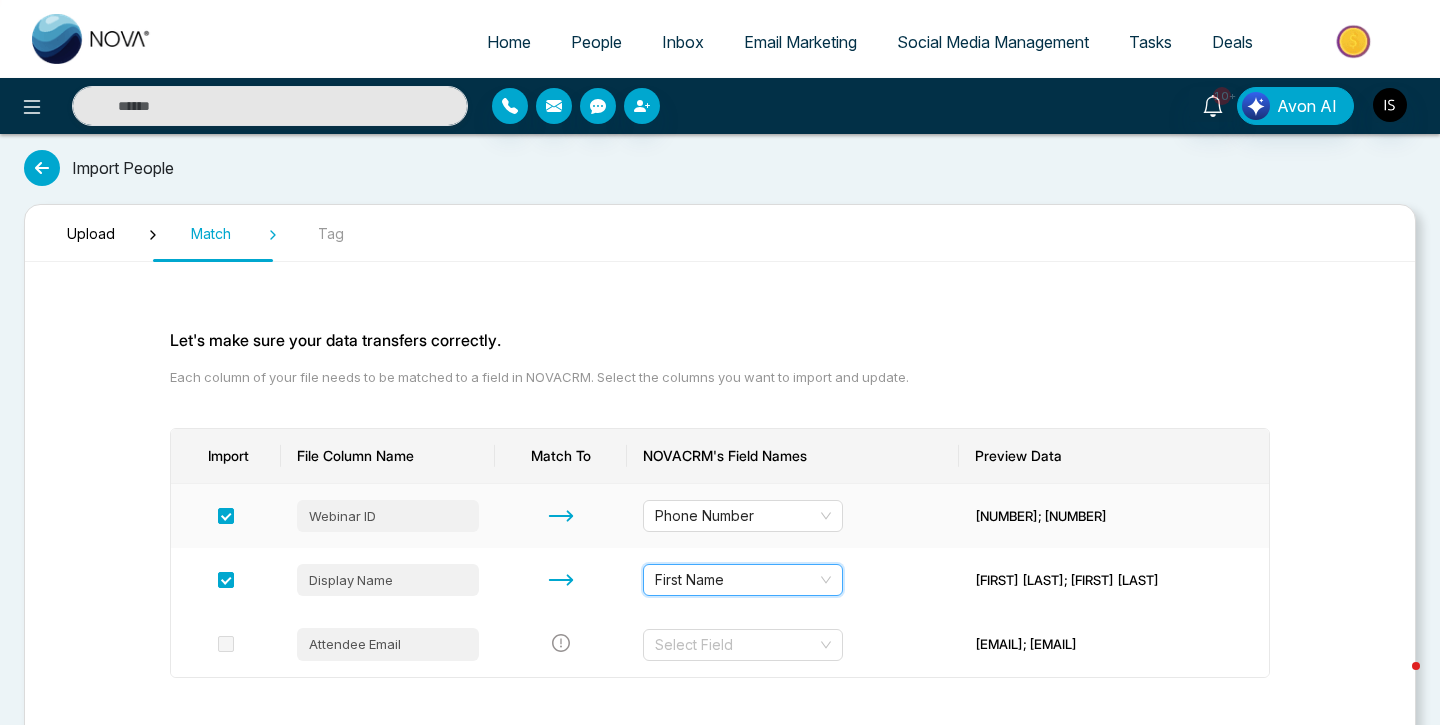 scroll, scrollTop: 109, scrollLeft: 0, axis: vertical 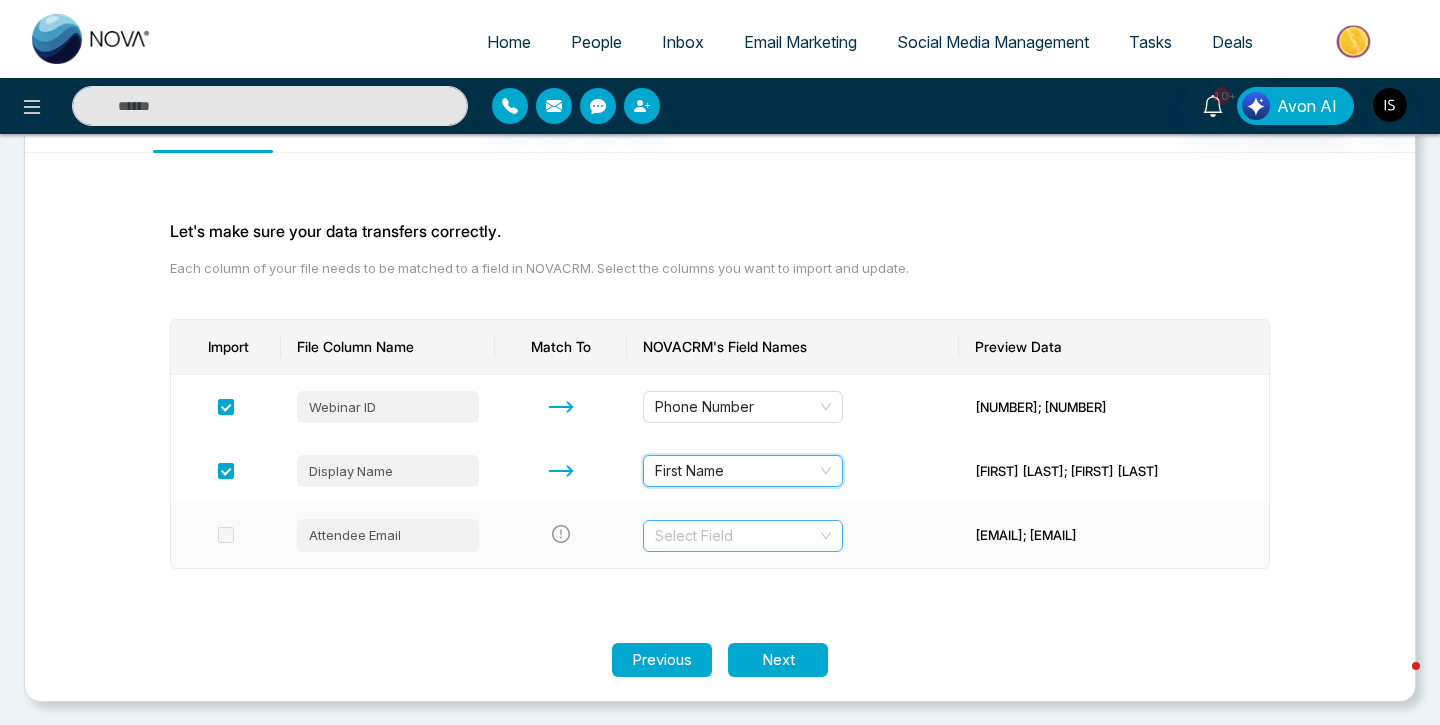 click at bounding box center (736, 536) 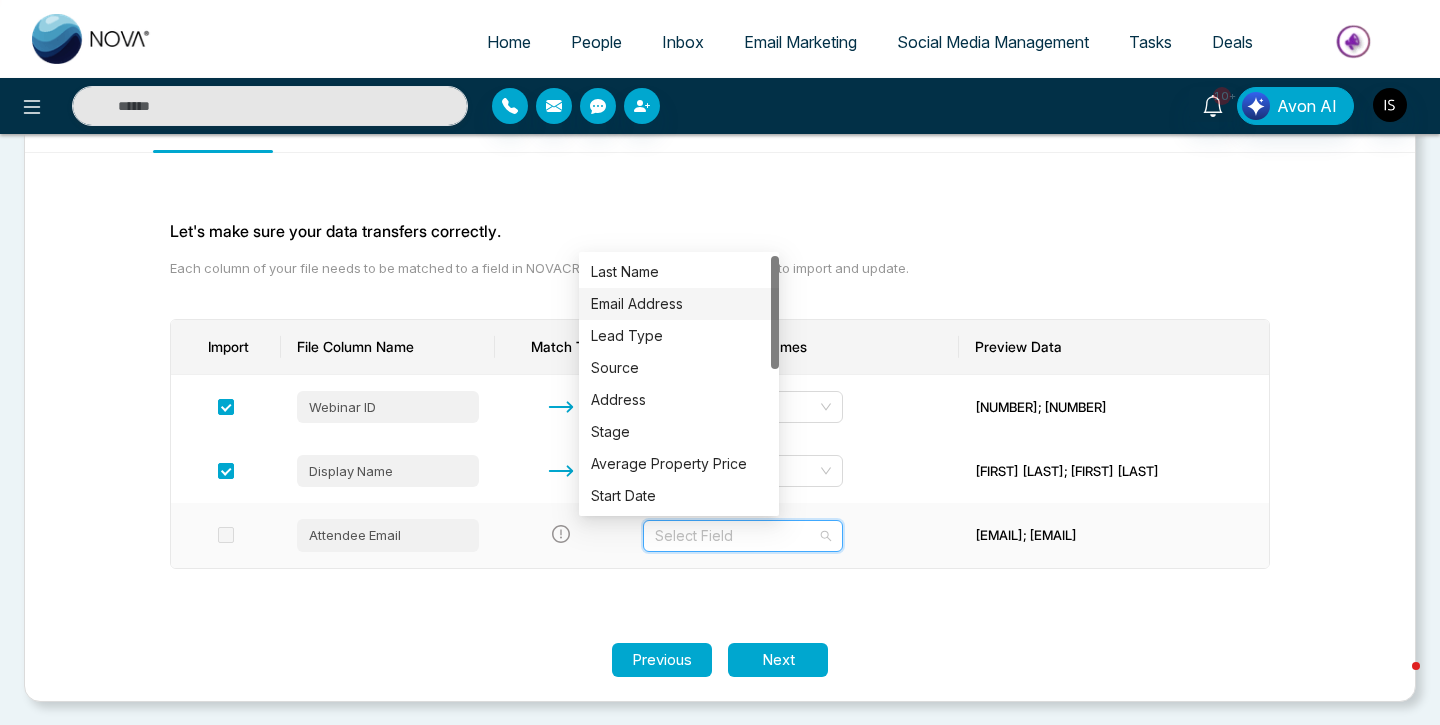click on "Email Address" at bounding box center [679, 304] 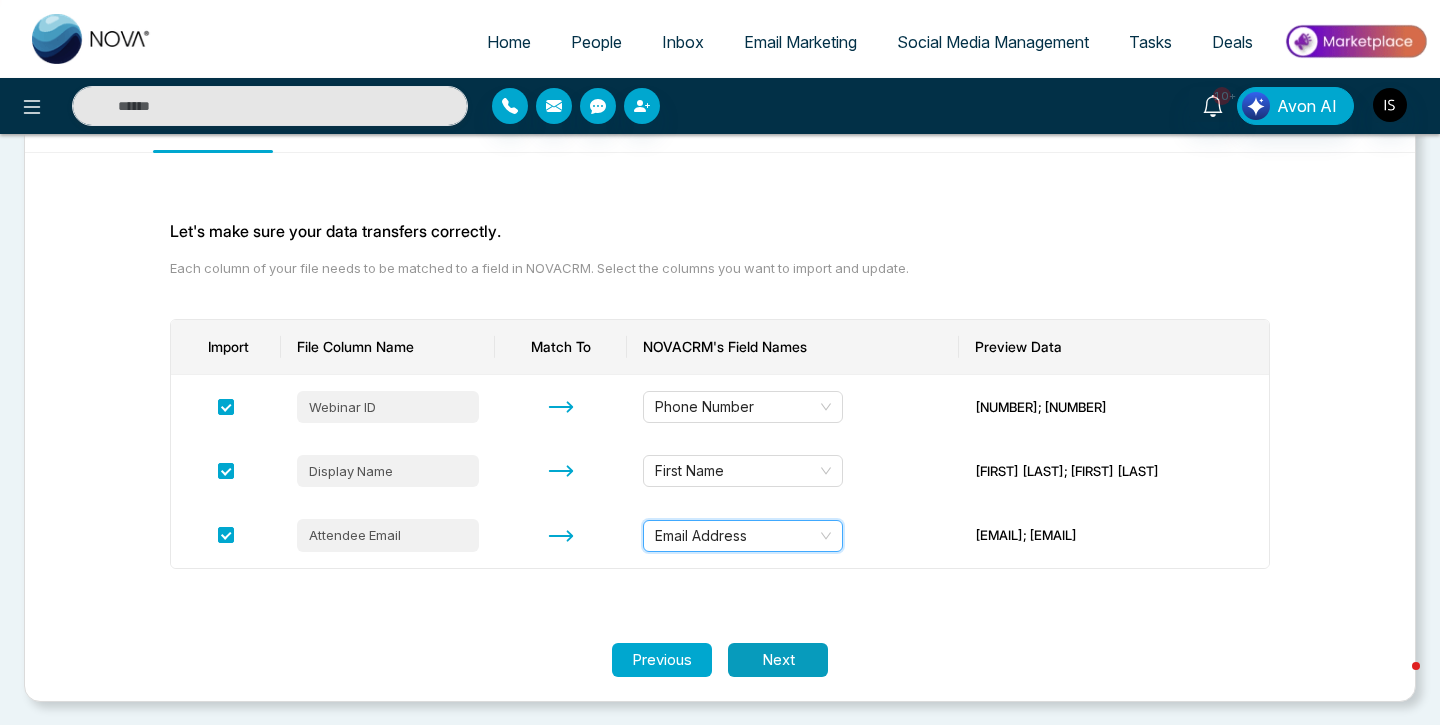 click on "Next" at bounding box center (778, 660) 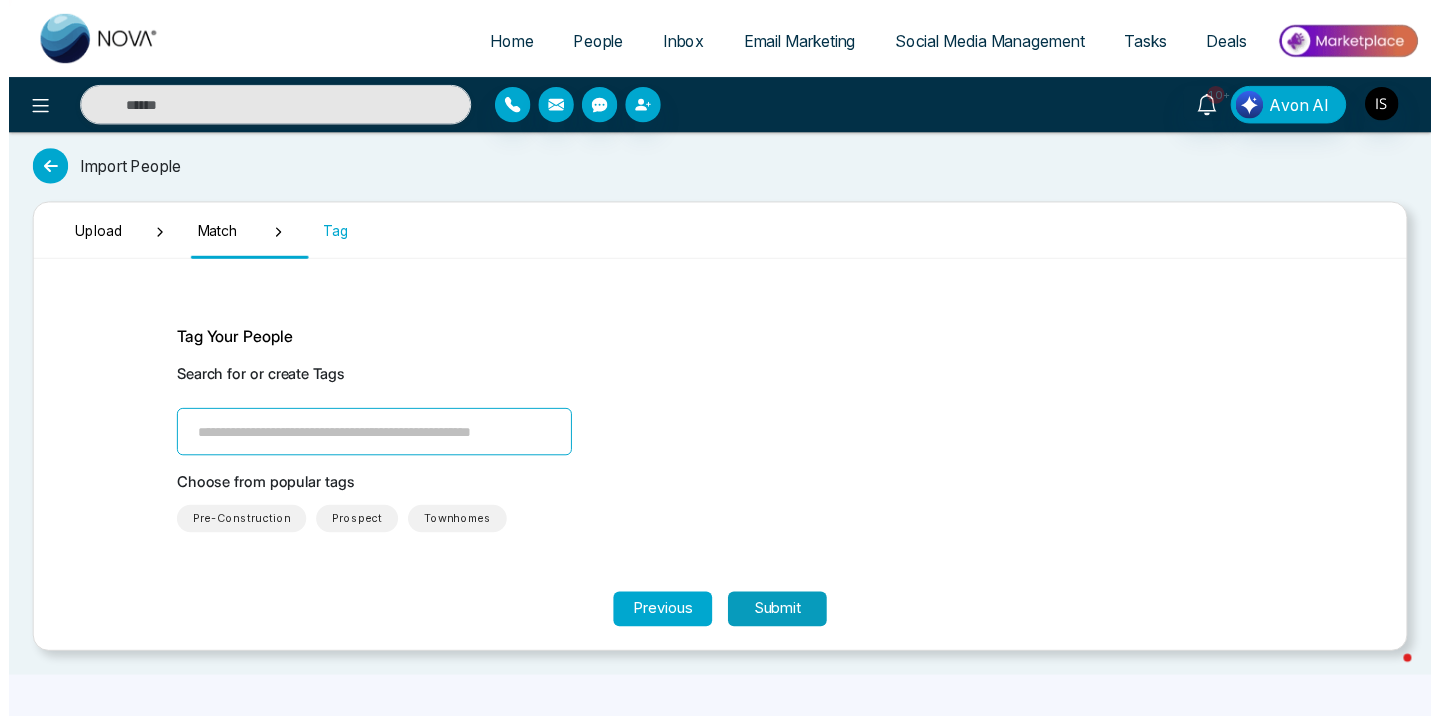 scroll, scrollTop: 0, scrollLeft: 0, axis: both 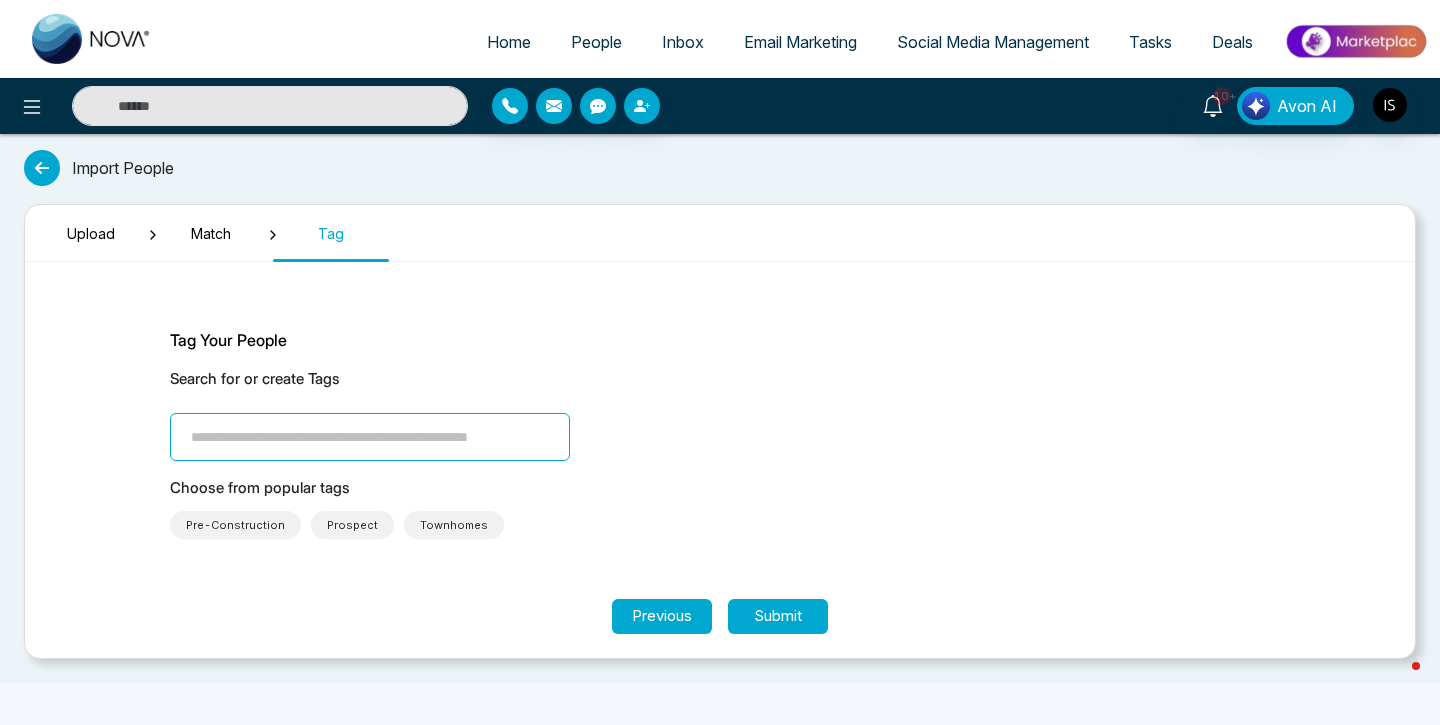 click at bounding box center (370, 437) 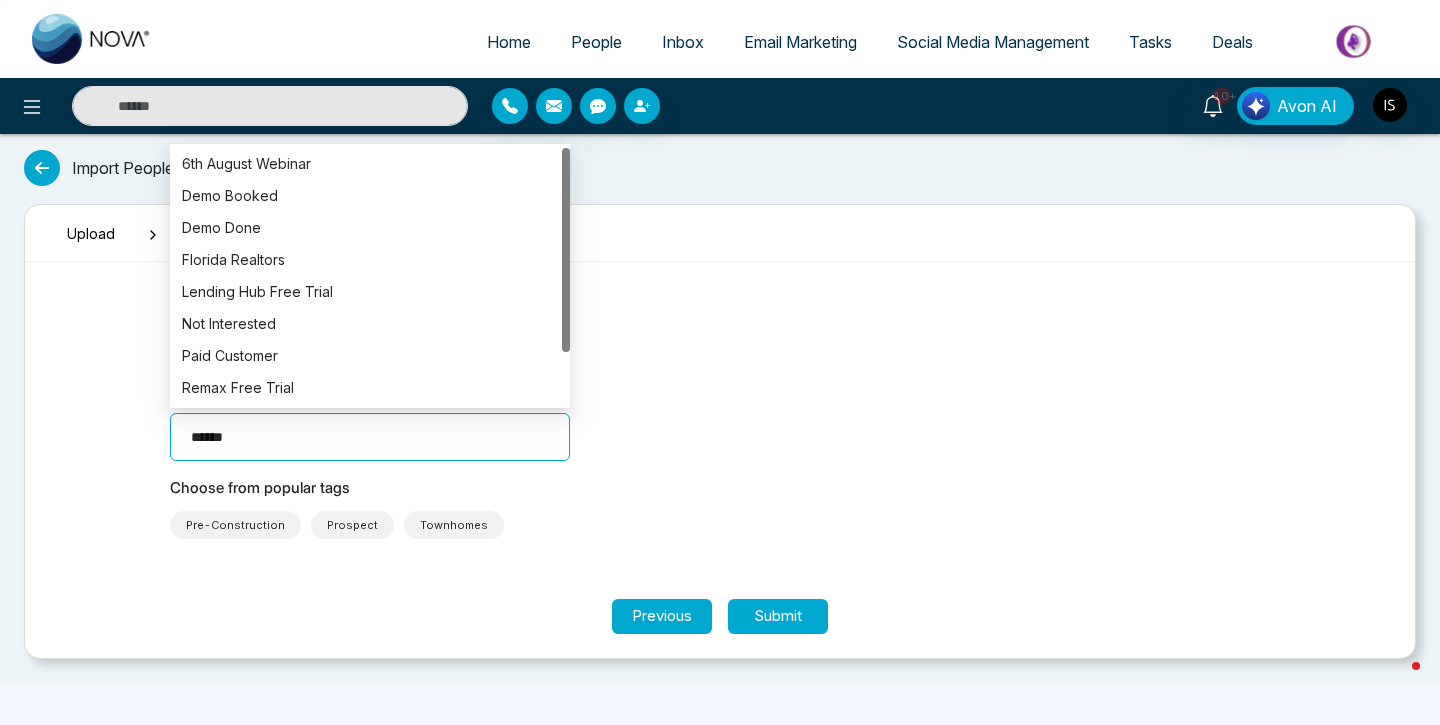 type on "*******" 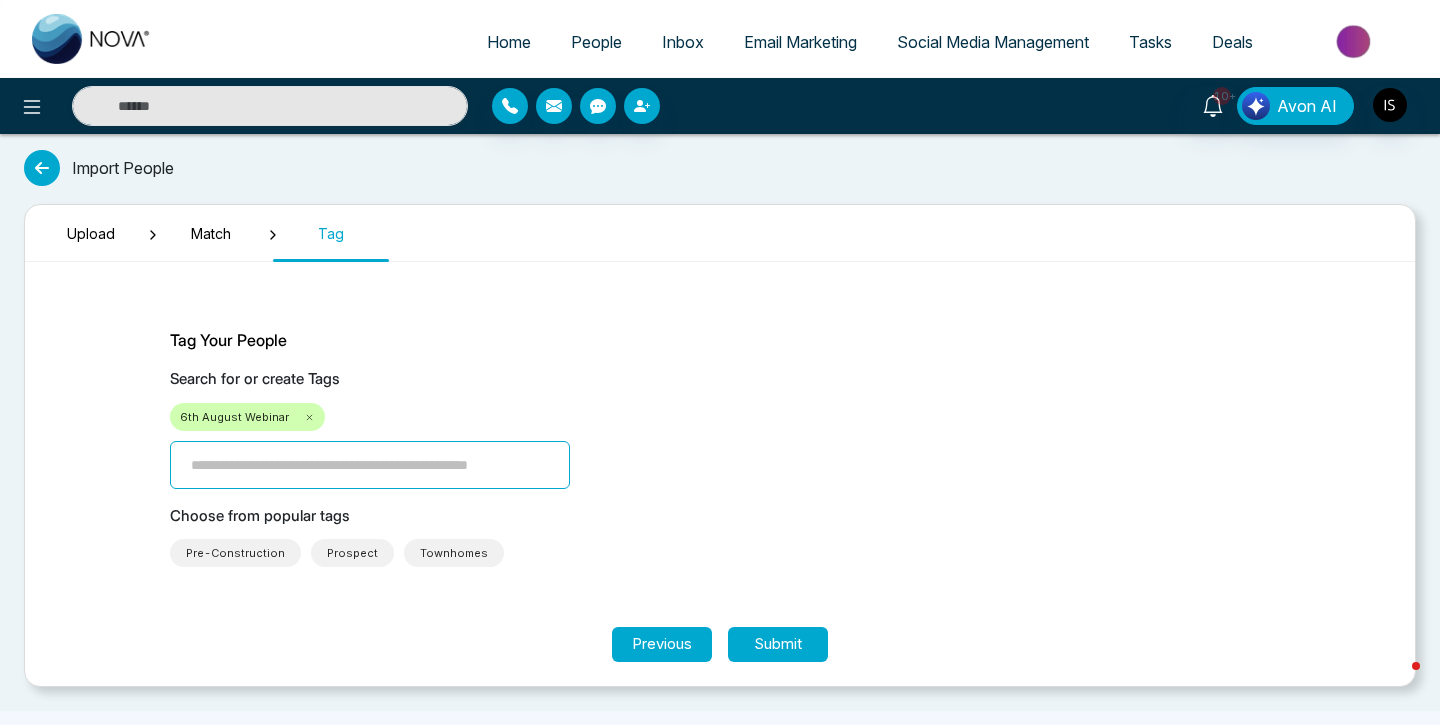 click 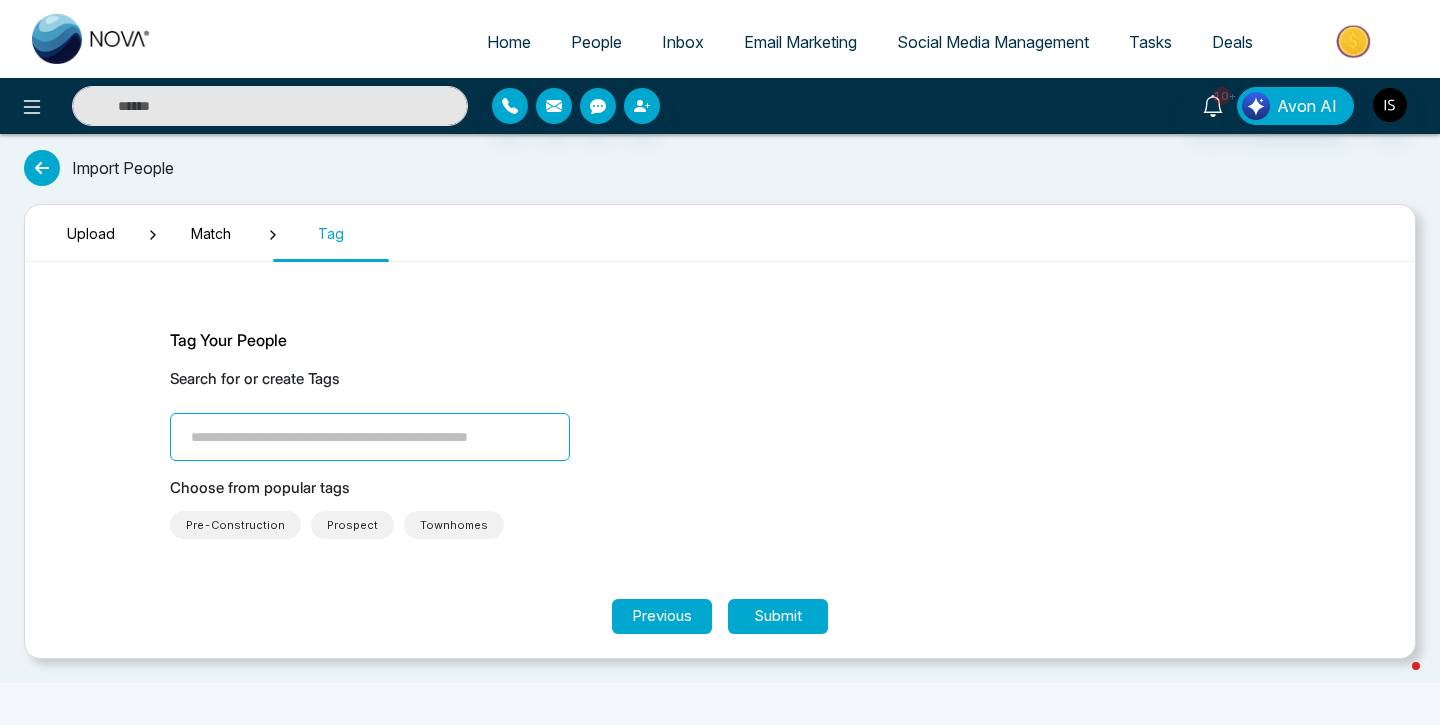 click at bounding box center (370, 437) 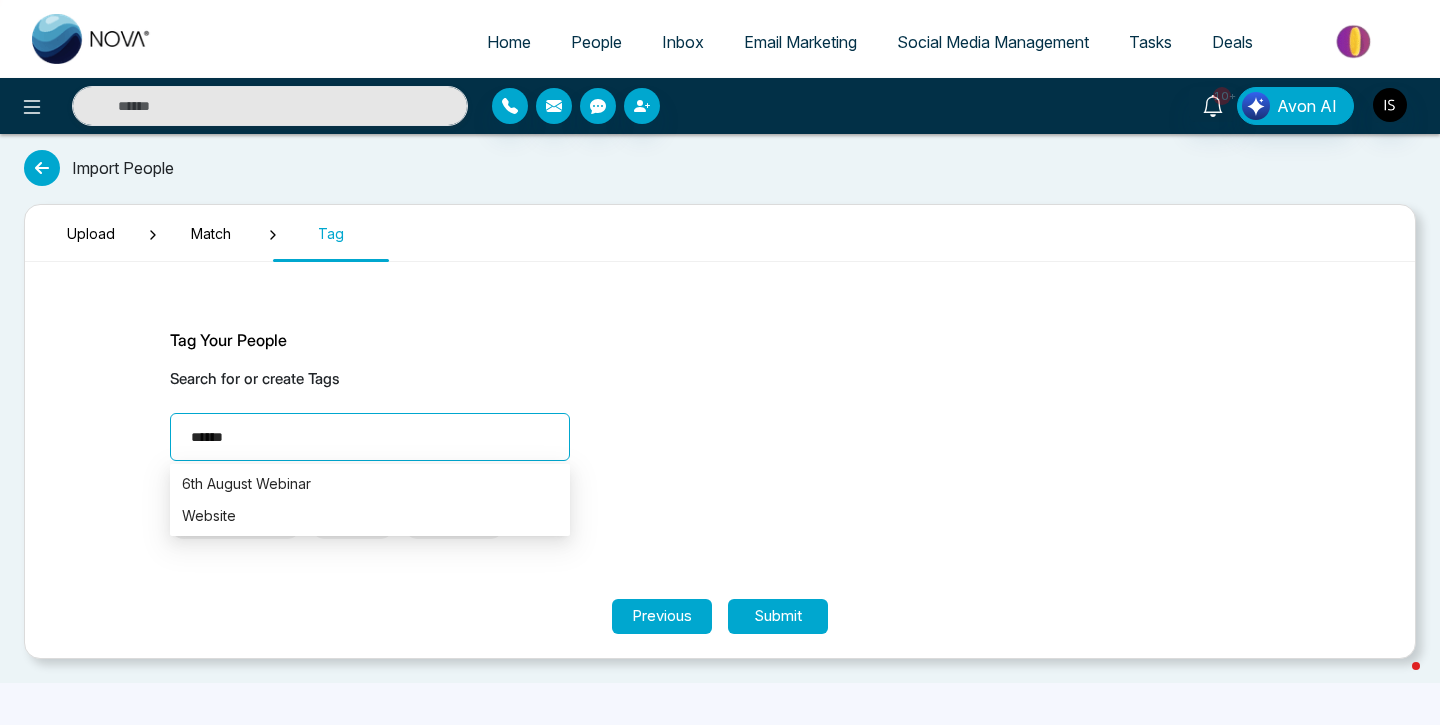 type on "*******" 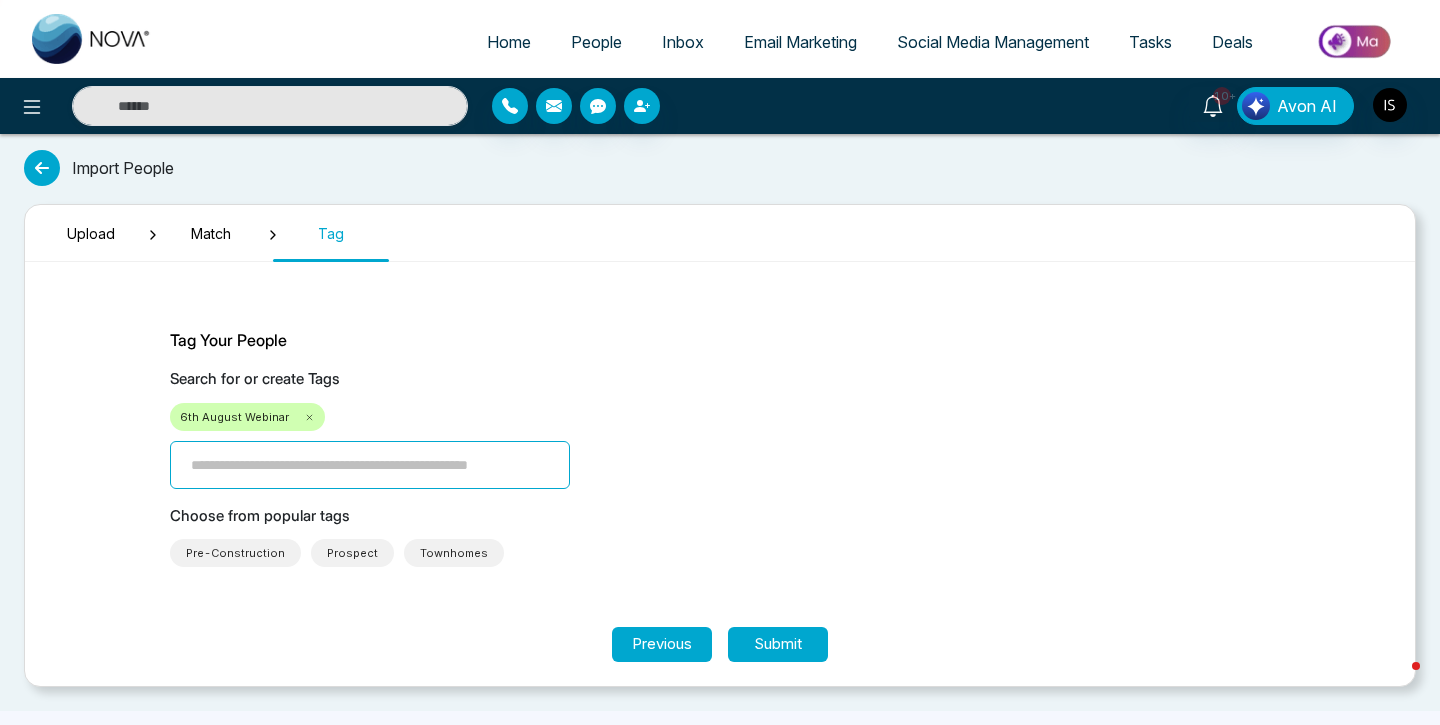 click 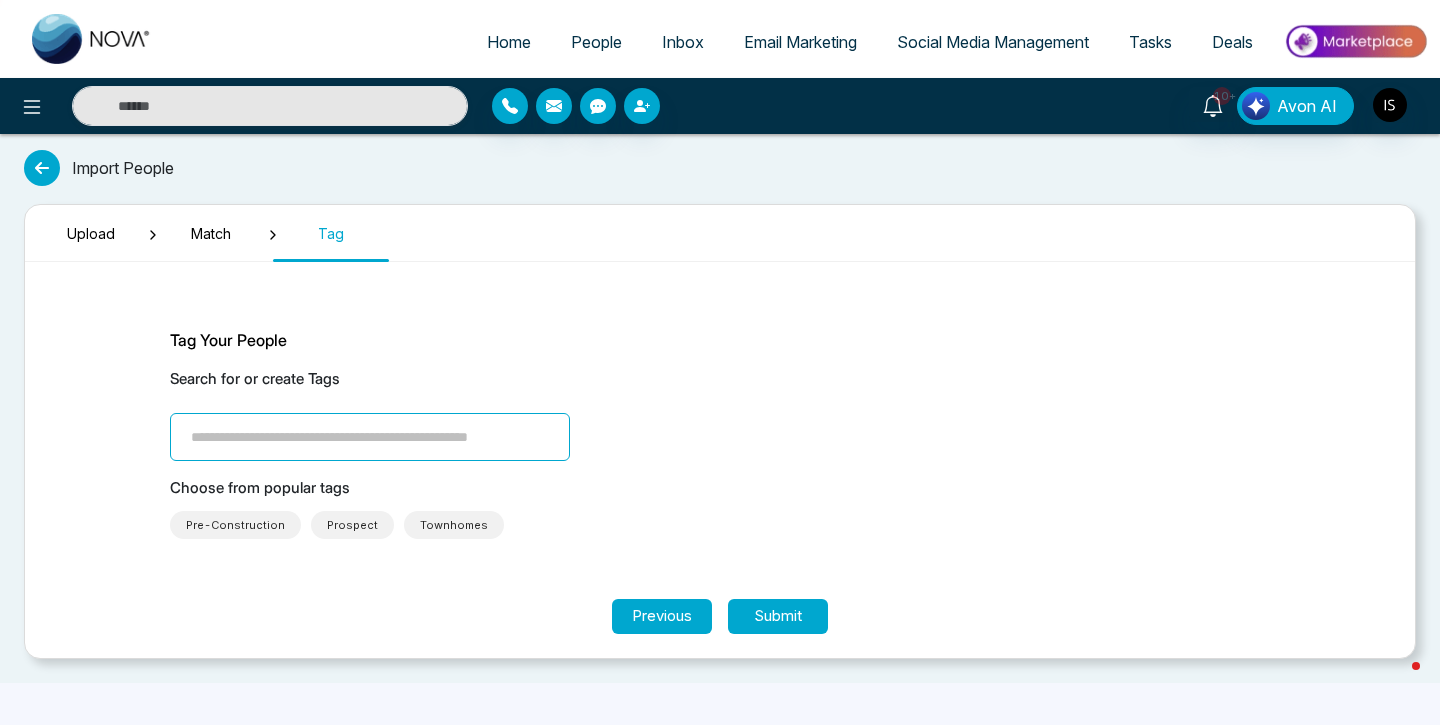 click at bounding box center [370, 437] 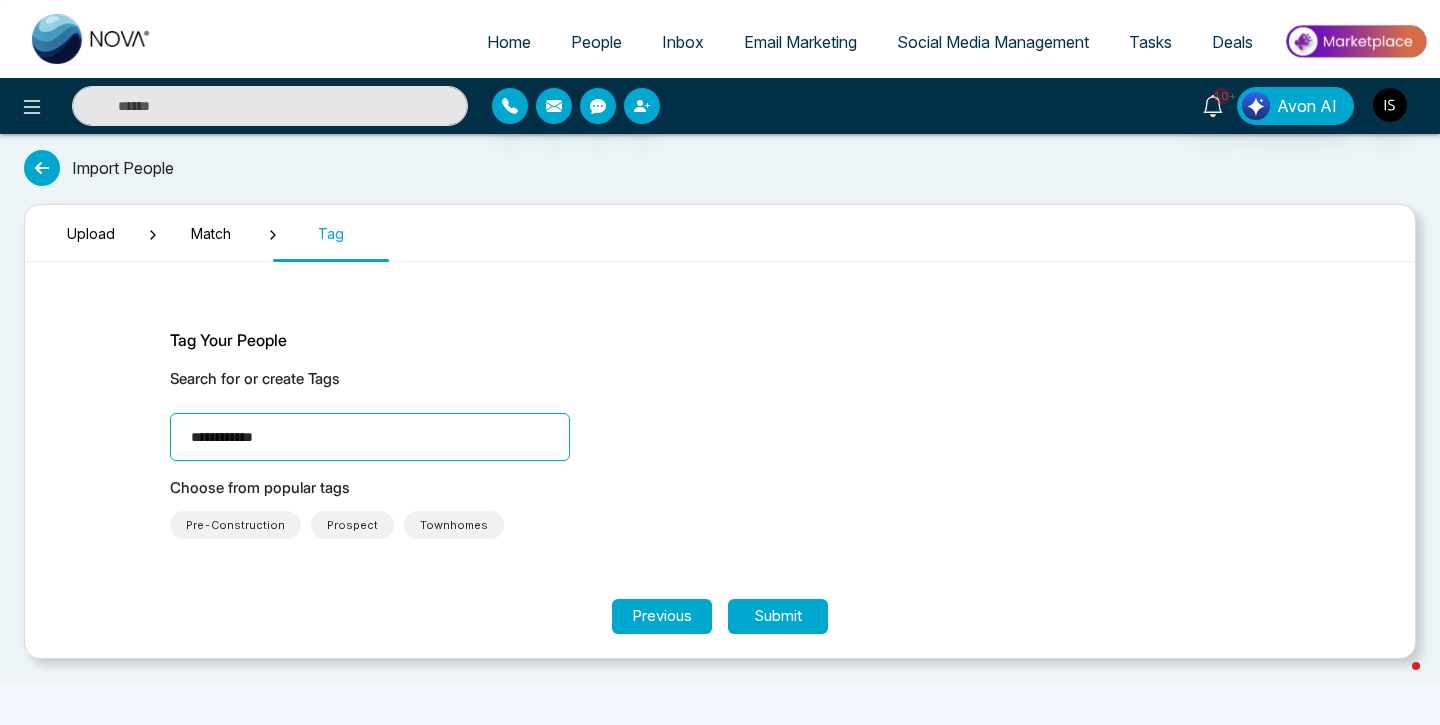 type on "**********" 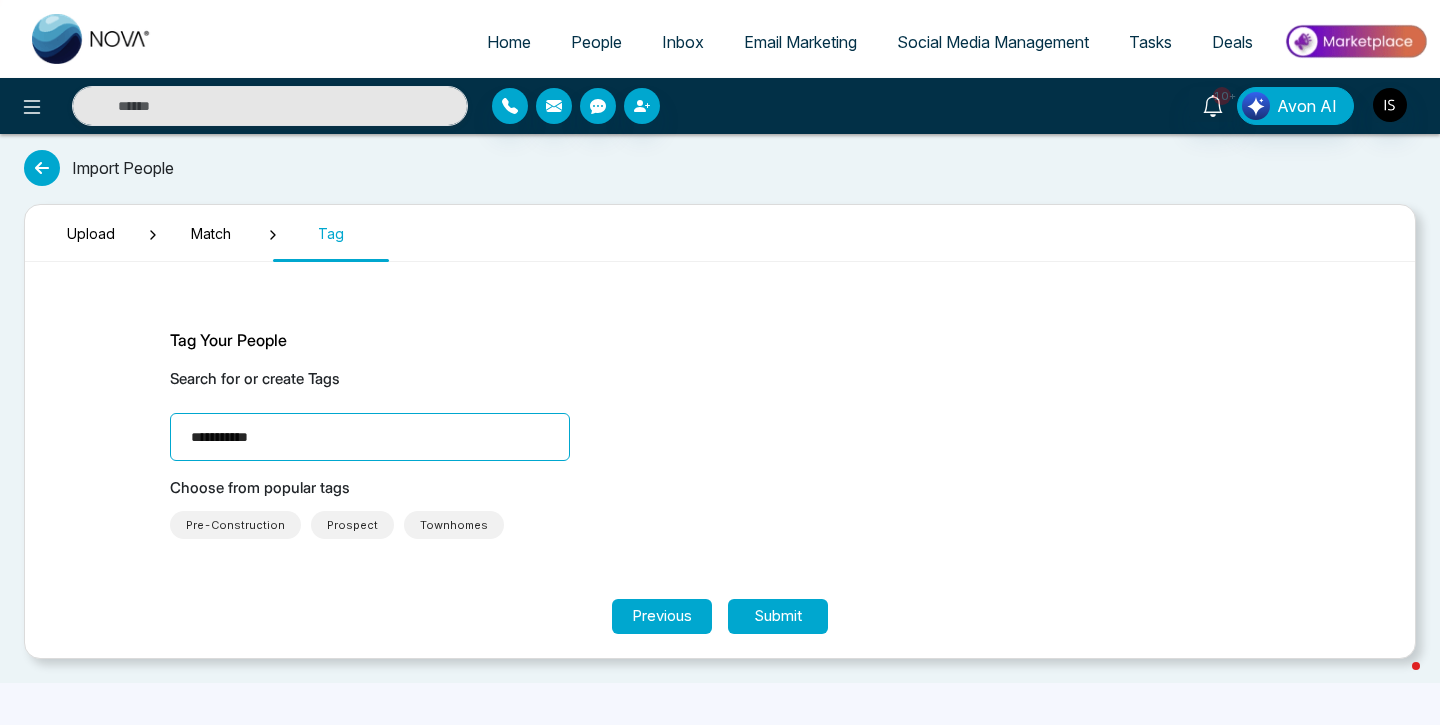 type 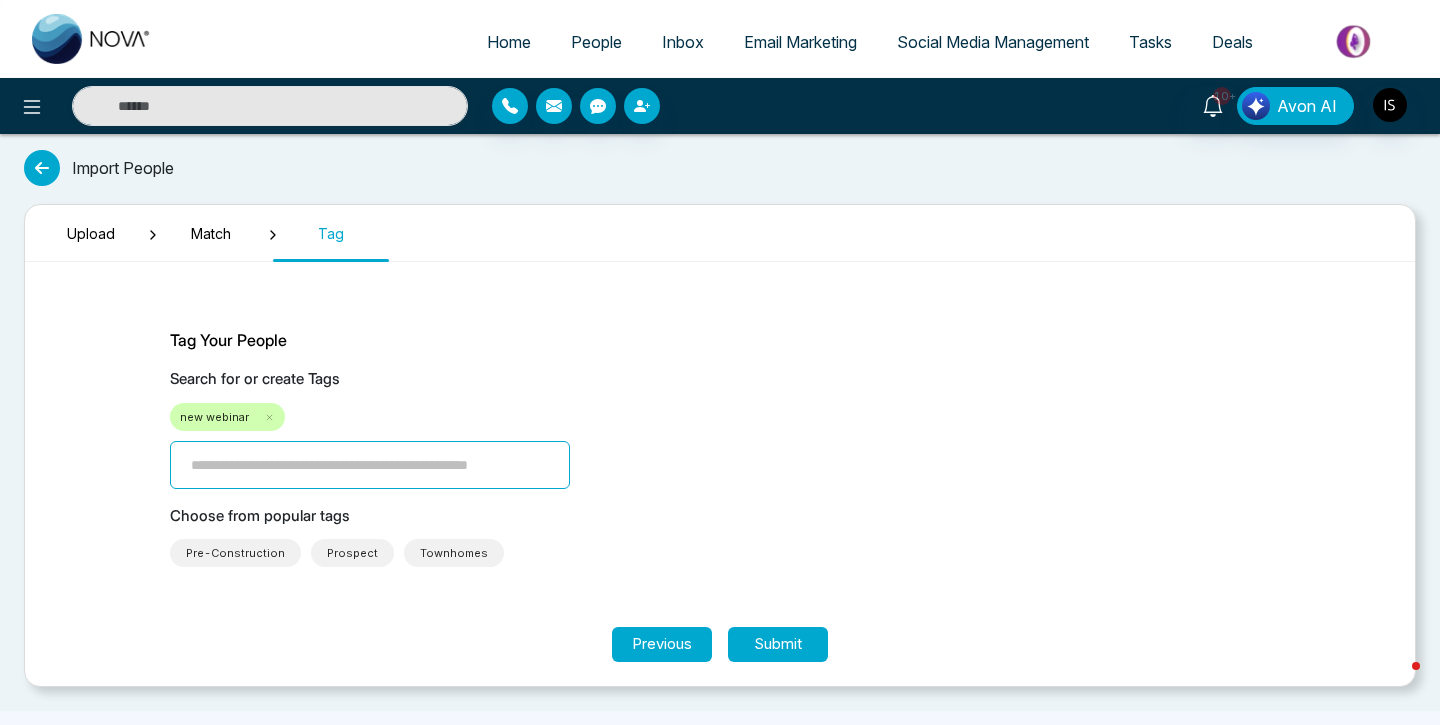 click on "Search for or create Tags new webinar" at bounding box center [720, 428] 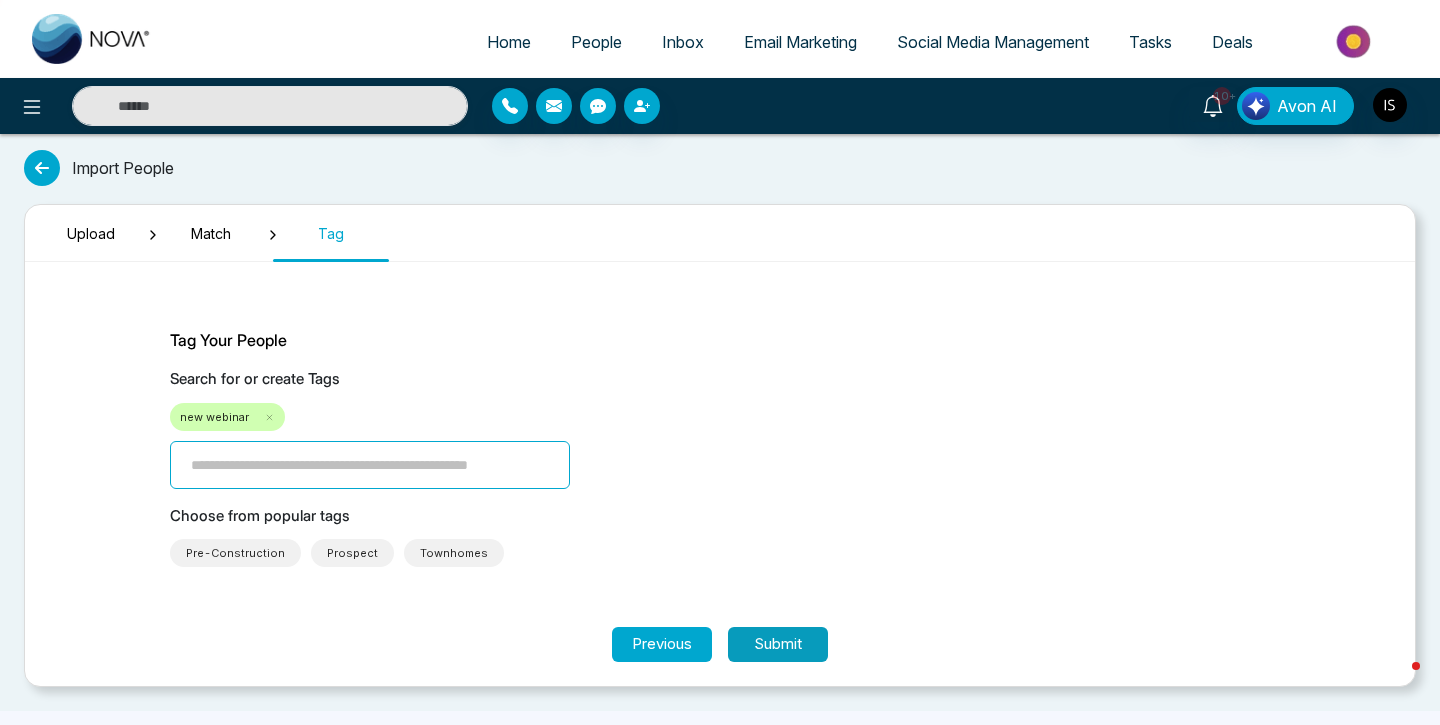 click on "Submit" at bounding box center (778, 644) 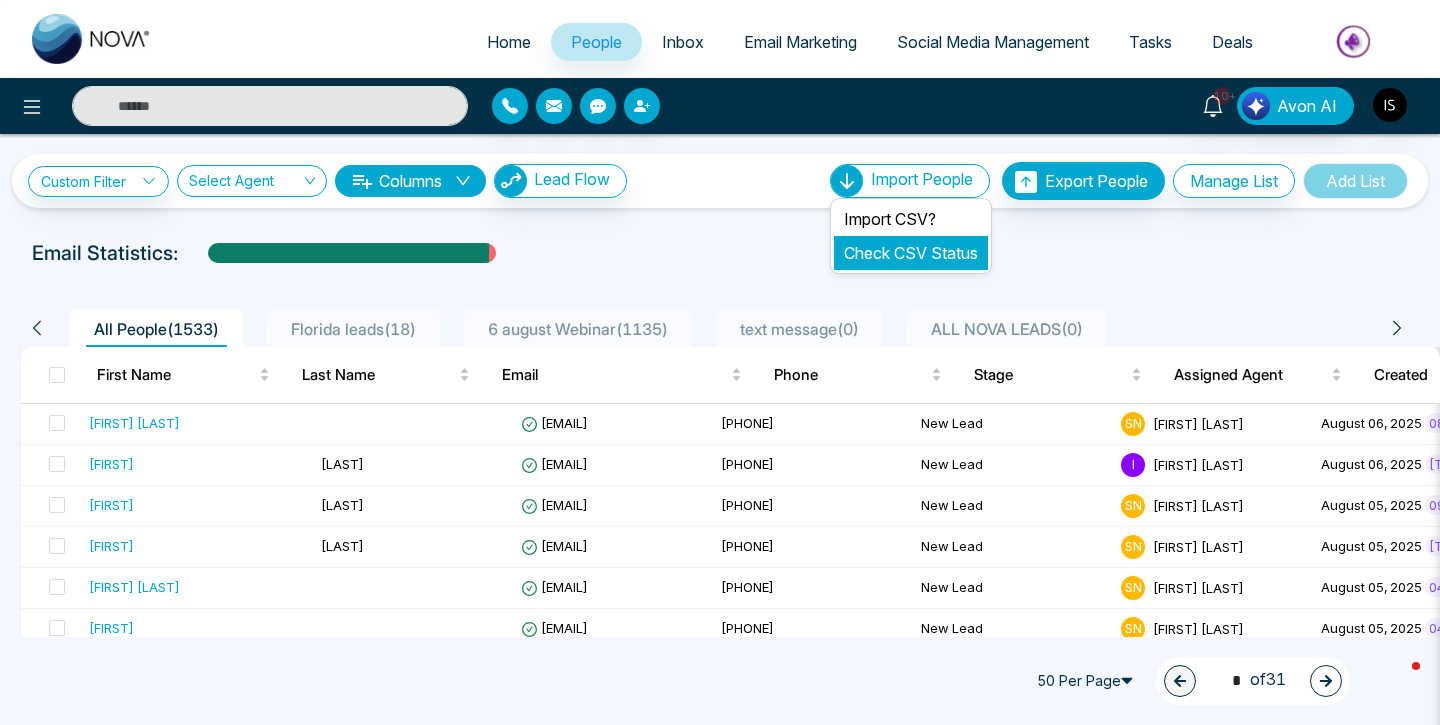 click on "Check CSV Status" at bounding box center [911, 253] 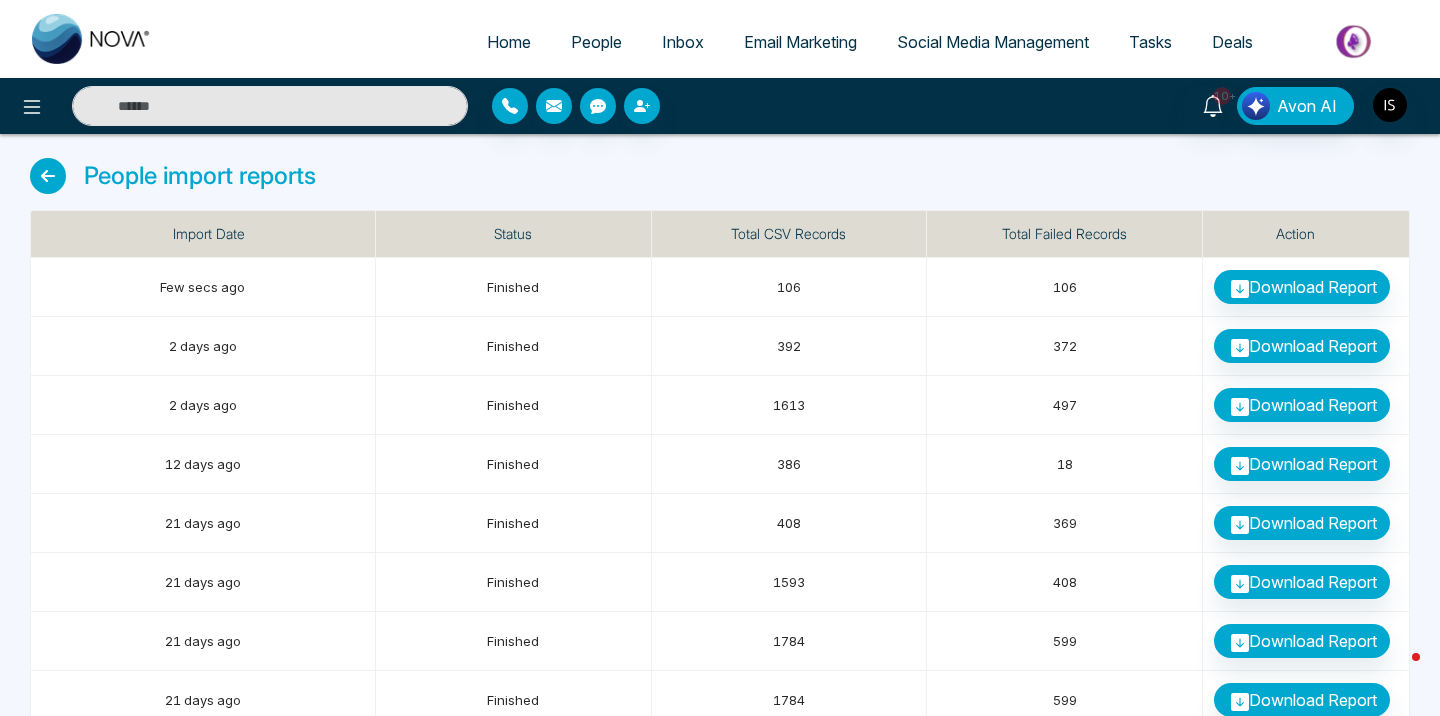 click on "People" at bounding box center (596, 42) 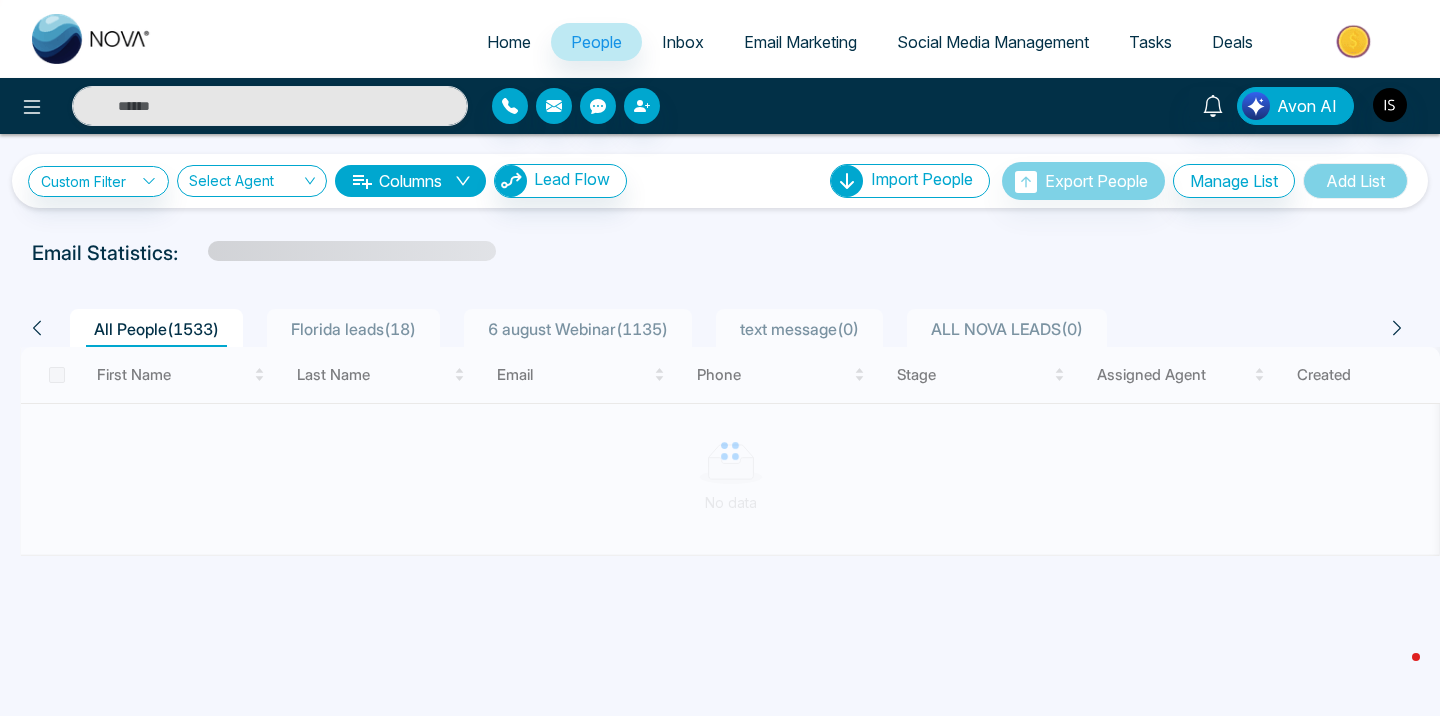 click on "Home" at bounding box center [509, 42] 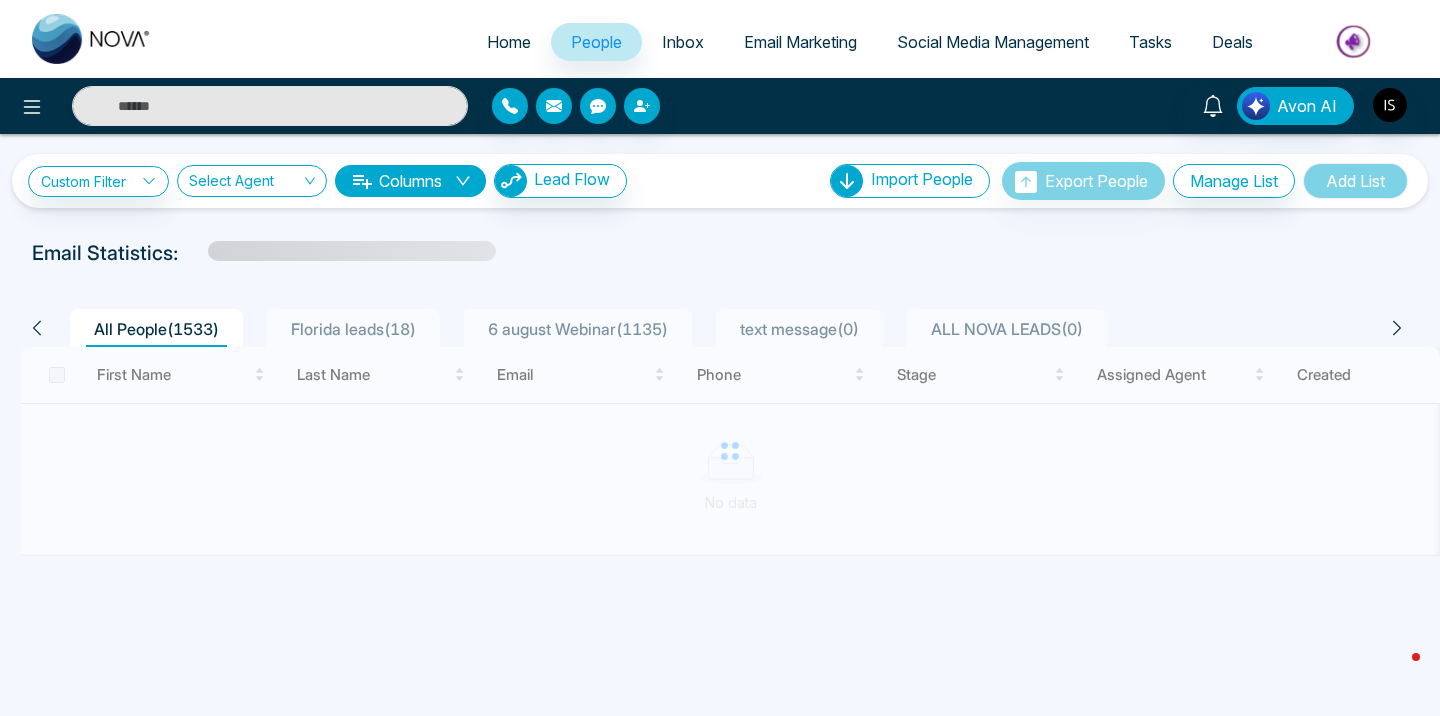 select on "*" 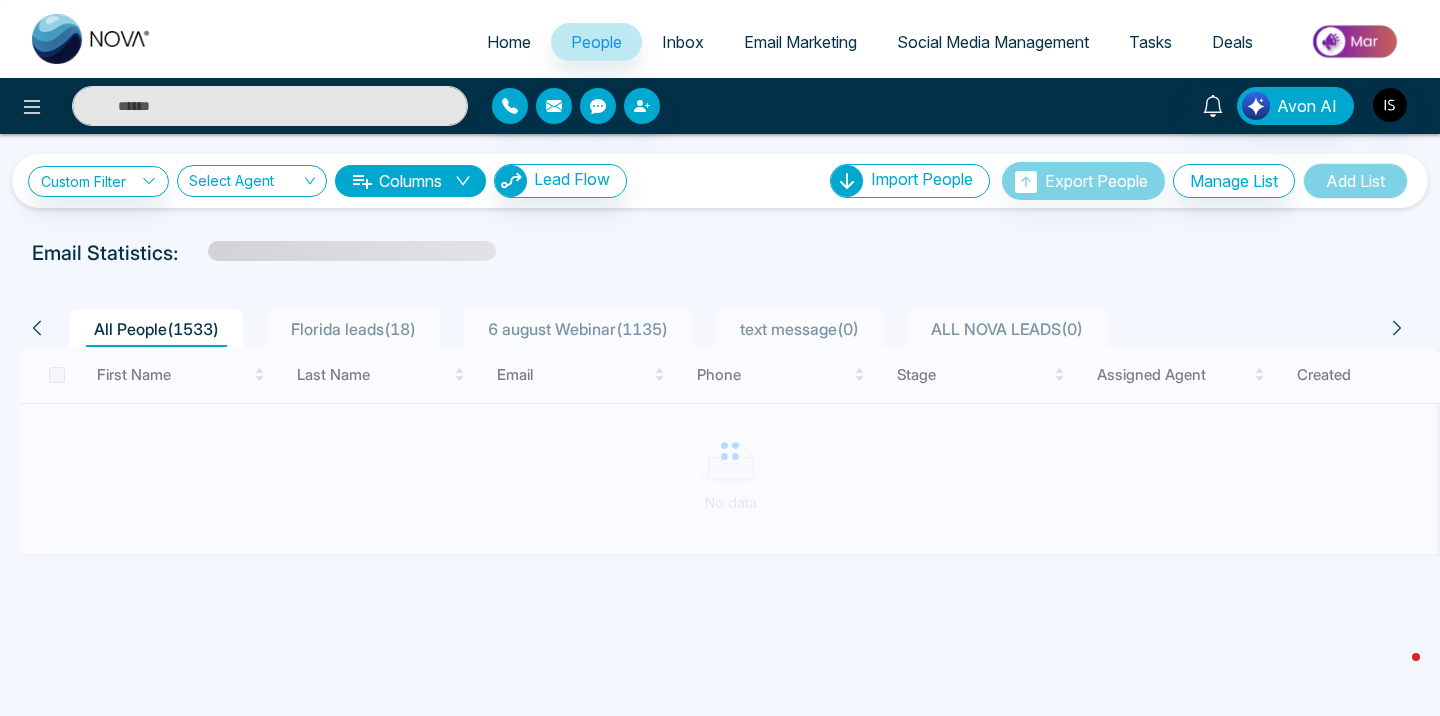 select on "*" 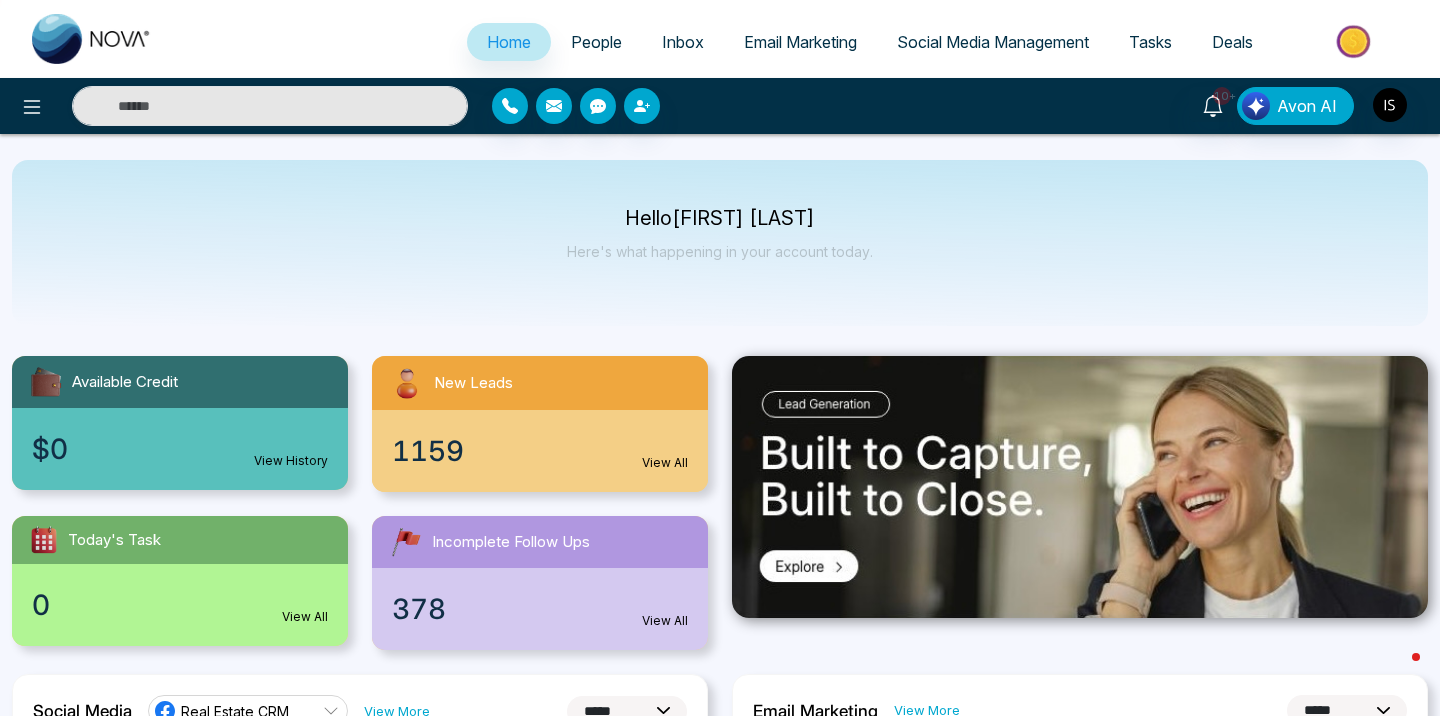 click on "1159 View All" at bounding box center (540, 451) 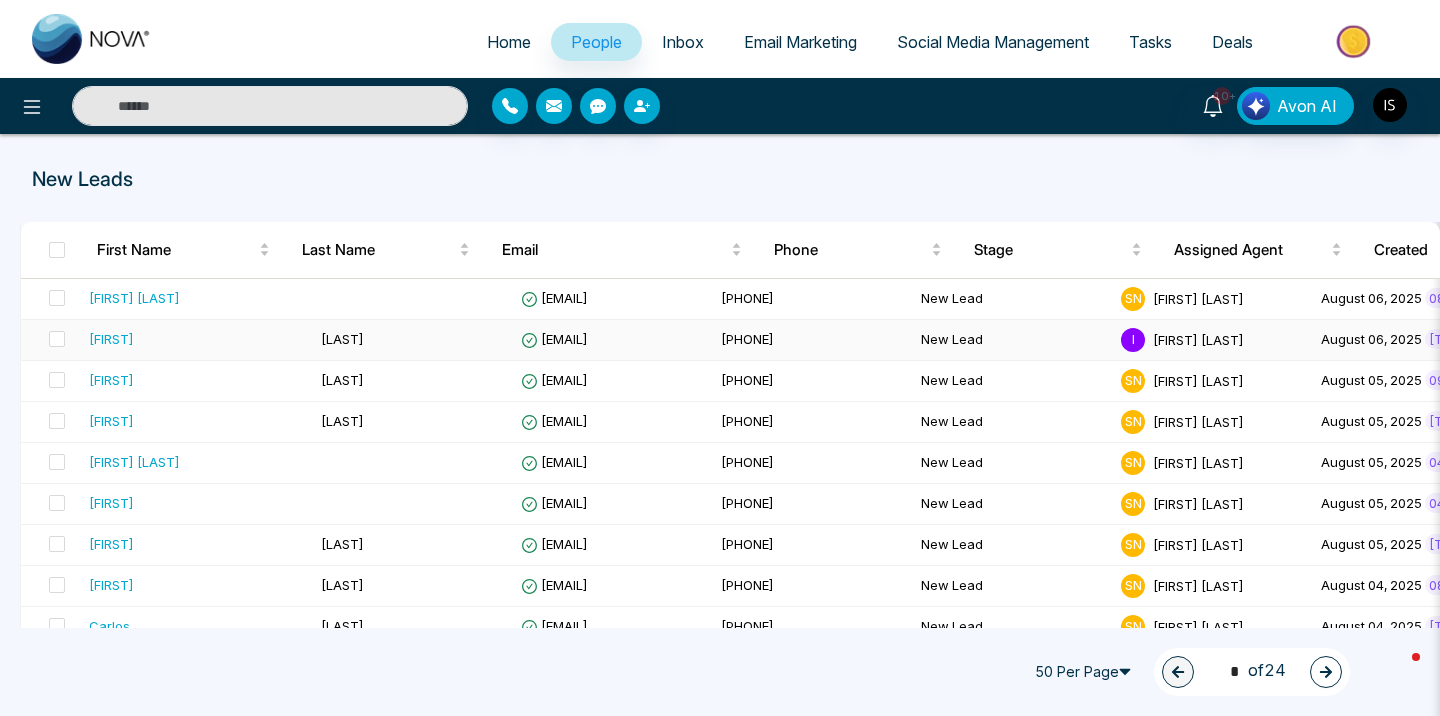 scroll, scrollTop: 0, scrollLeft: 118, axis: horizontal 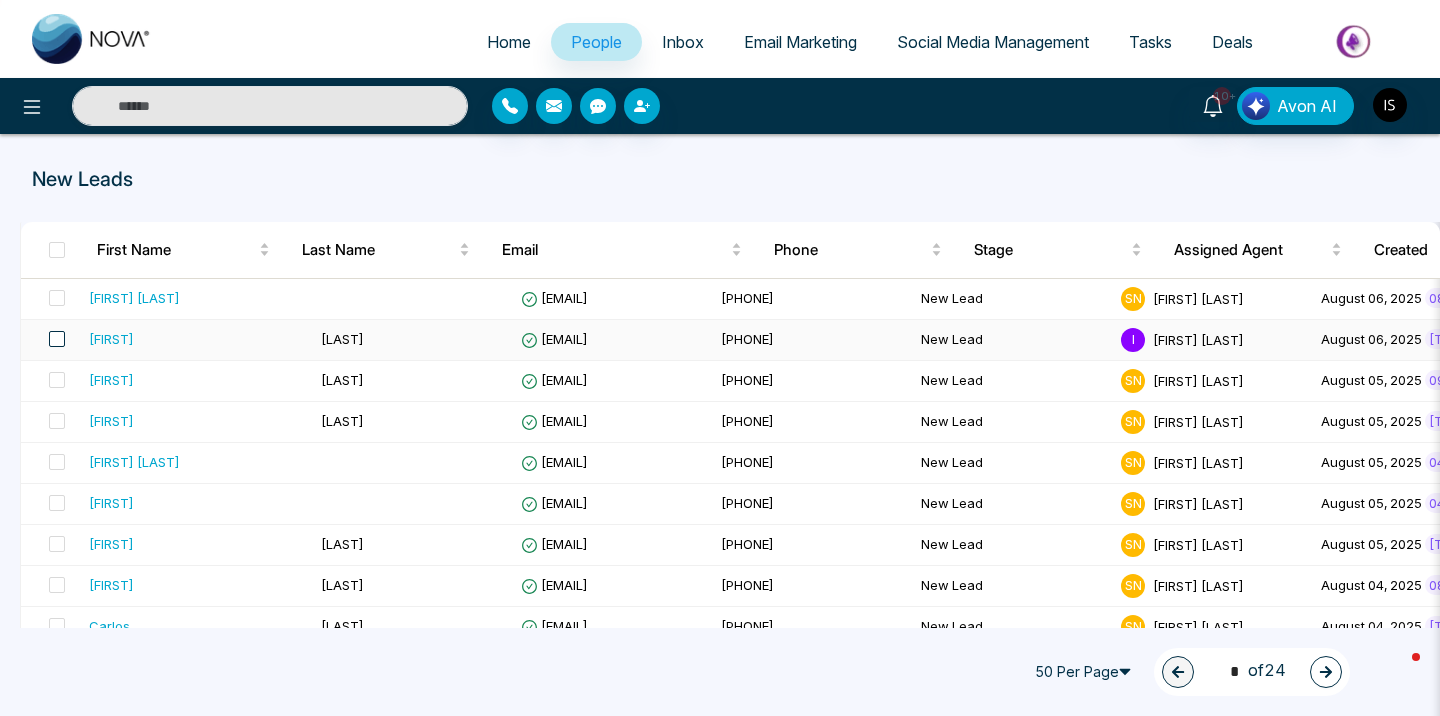 click at bounding box center (57, 339) 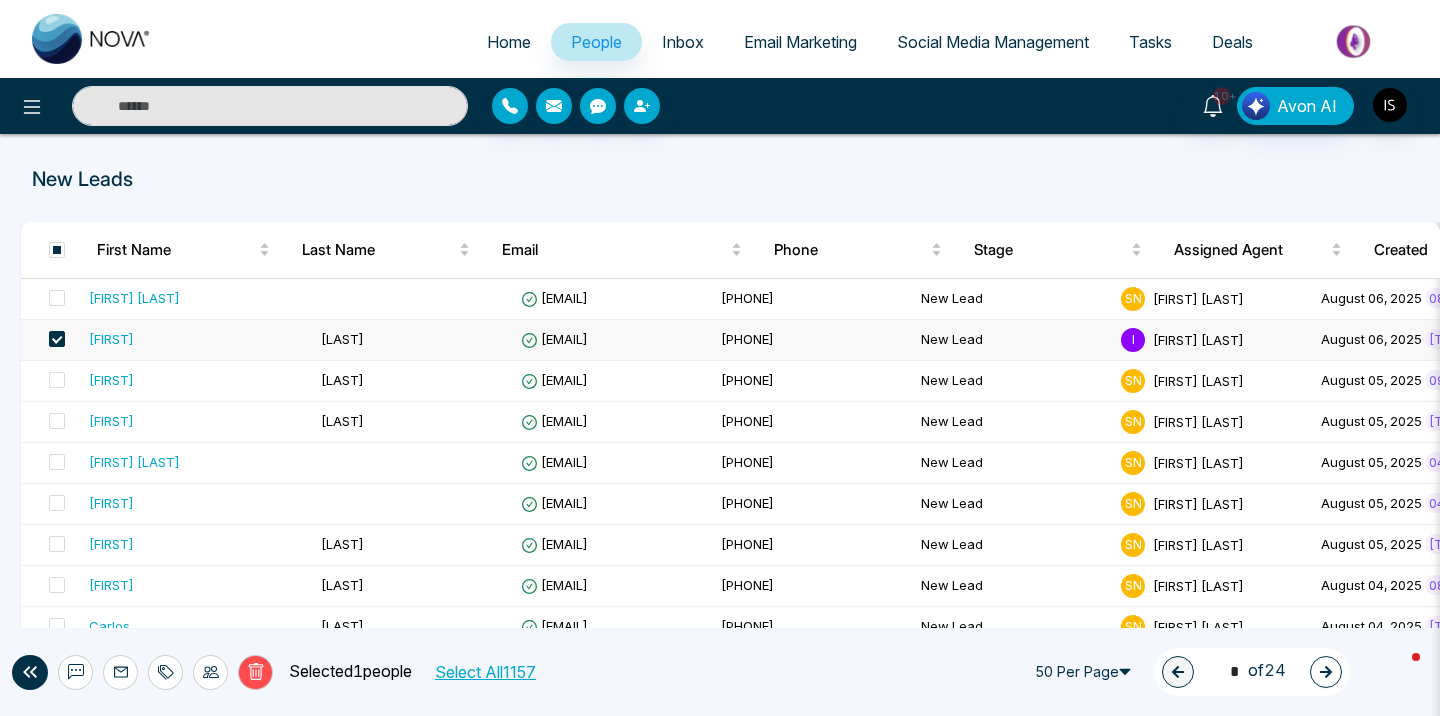 click 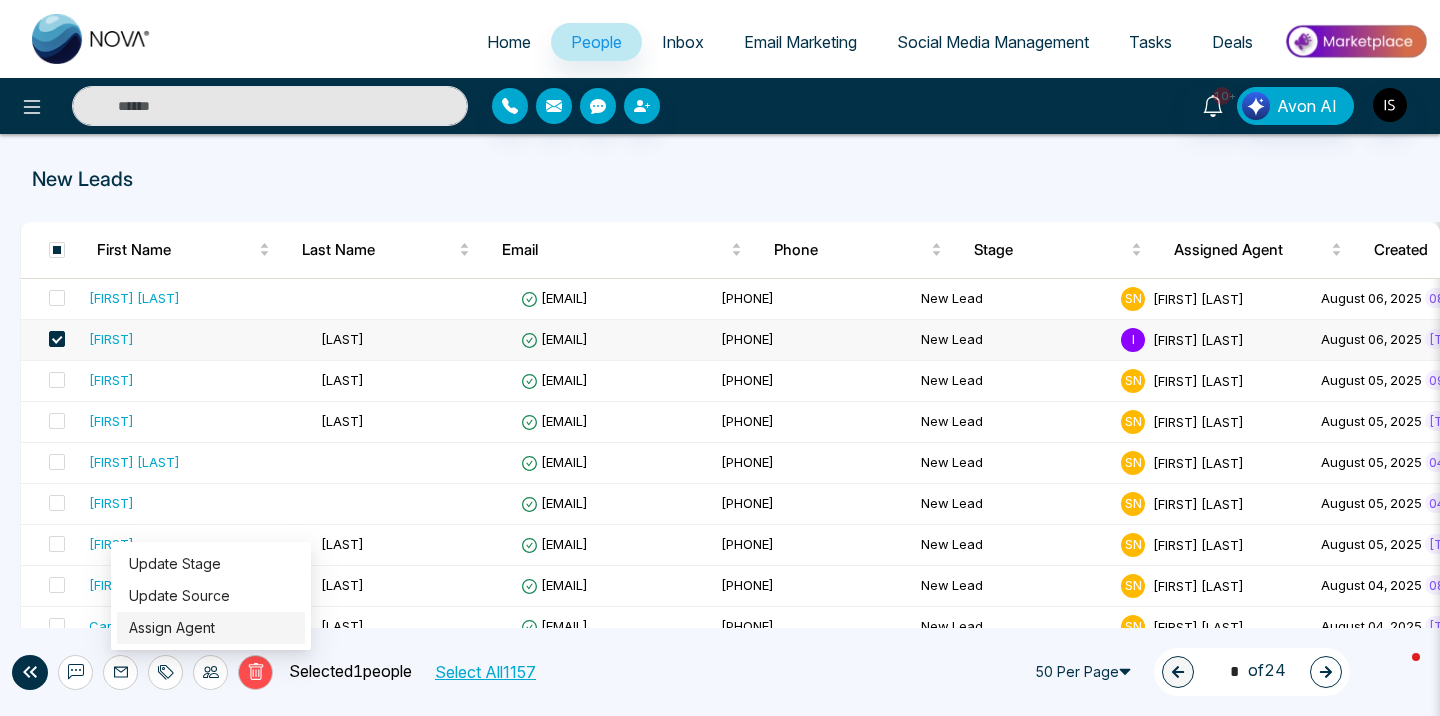 click on "Assign Agent" at bounding box center (172, 627) 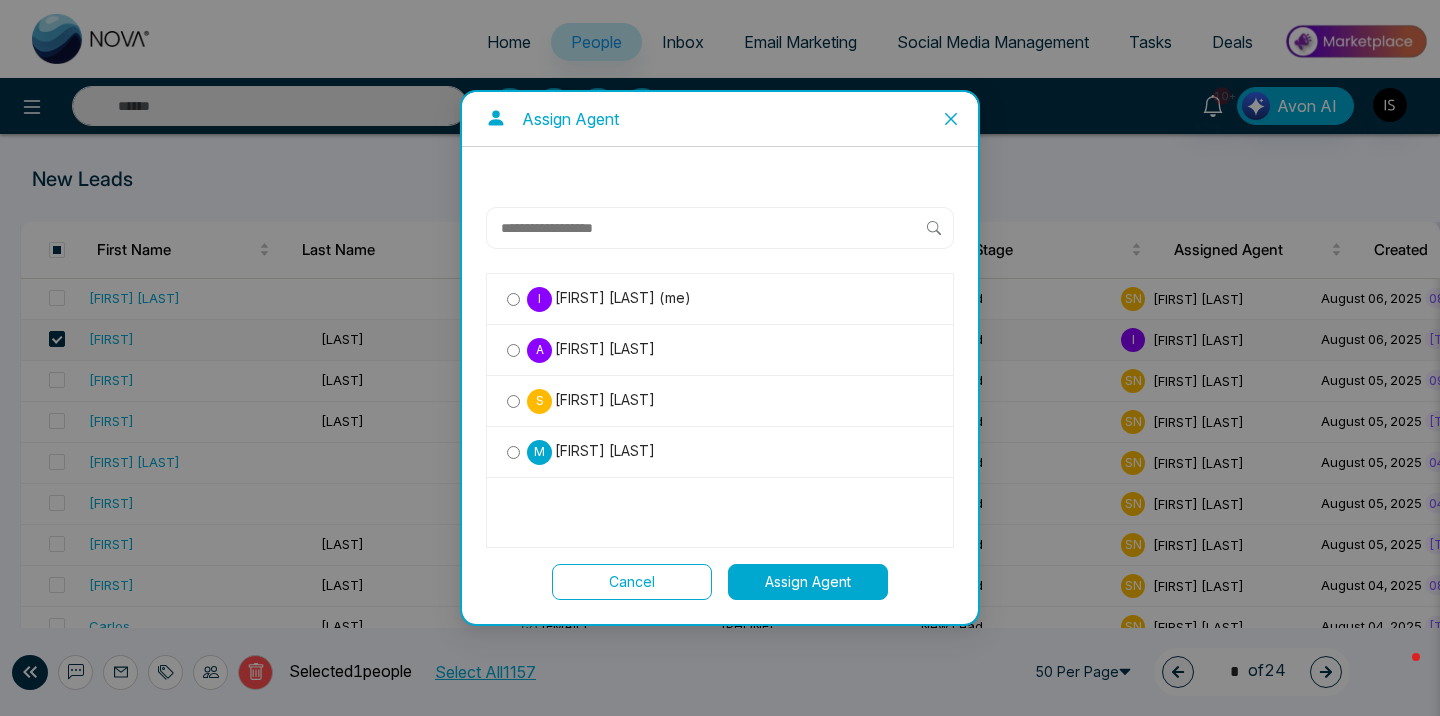 click on "S [FIRST] [LAST]" at bounding box center [720, 401] 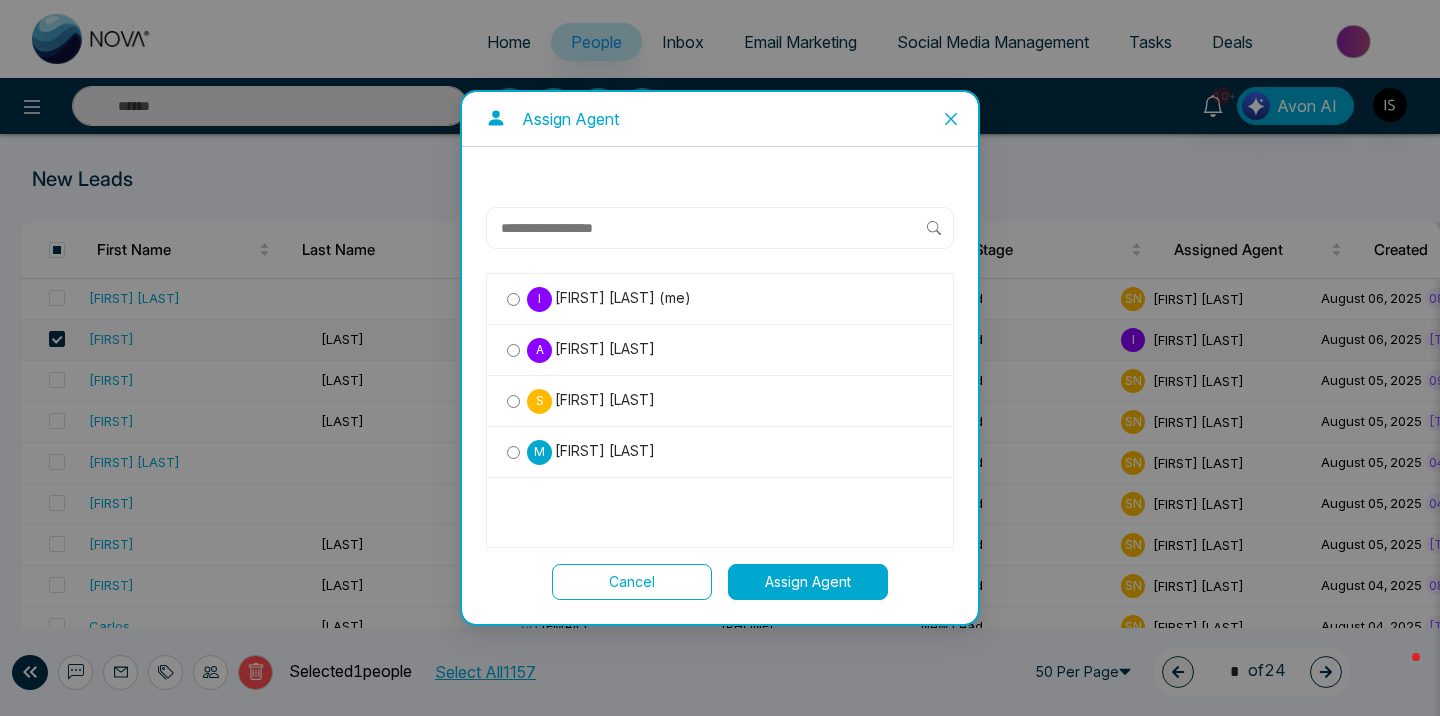 click on "S [FIRST] [LAST]" at bounding box center (720, 401) 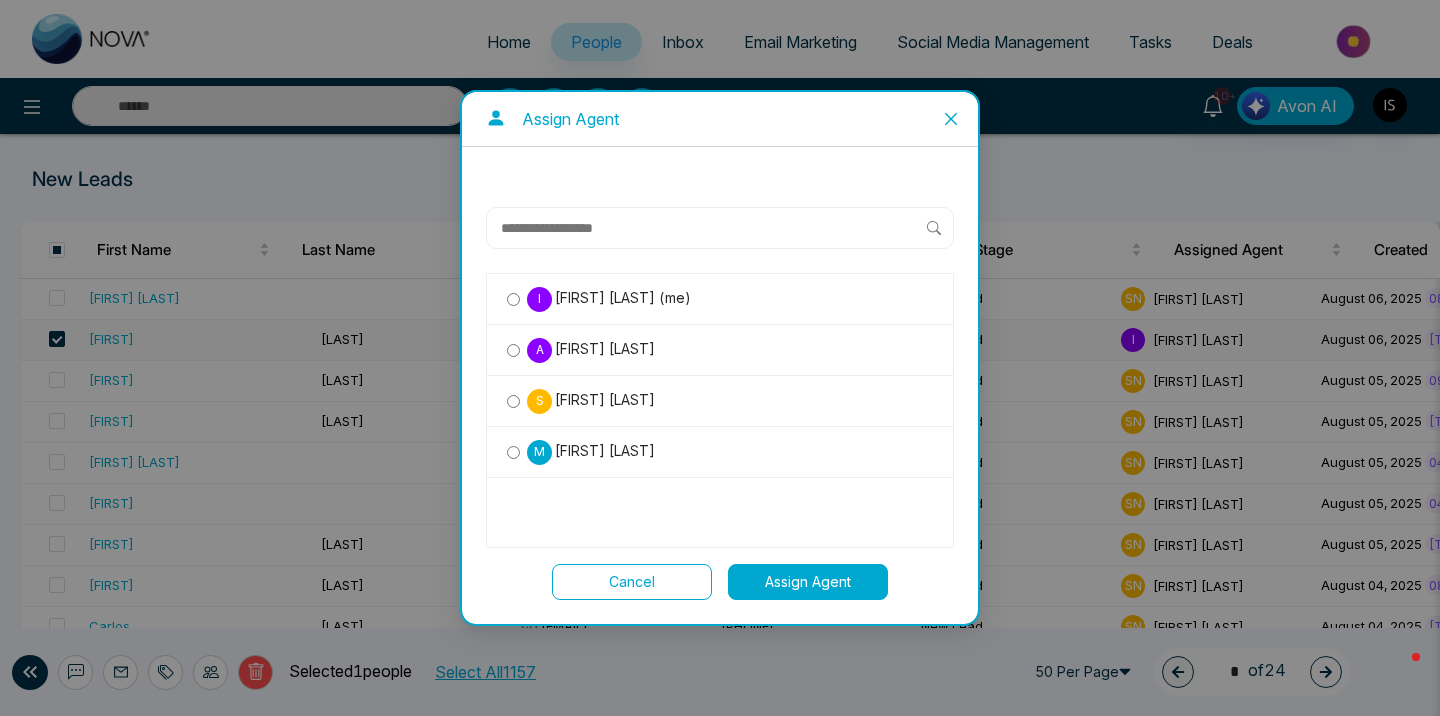 click on "Assign Agent" at bounding box center (808, 582) 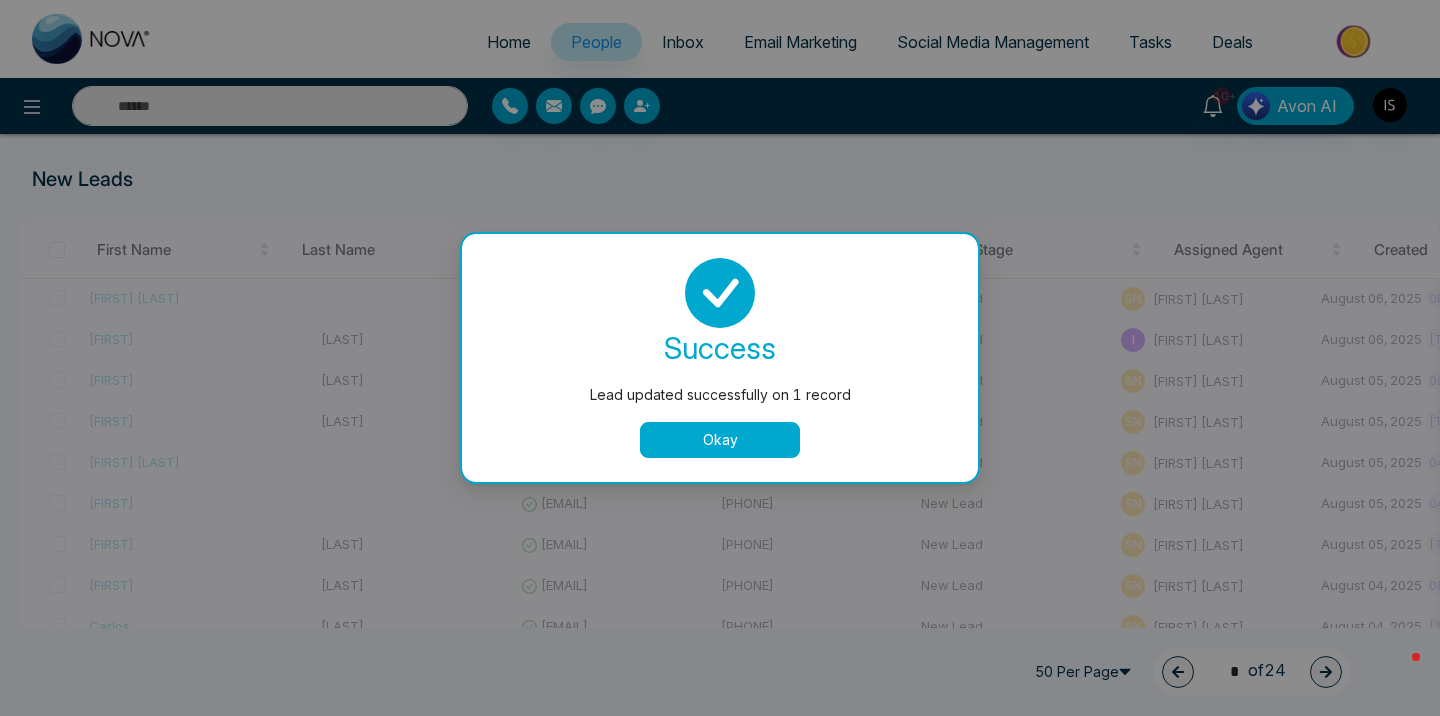 click on "Okay" at bounding box center (720, 440) 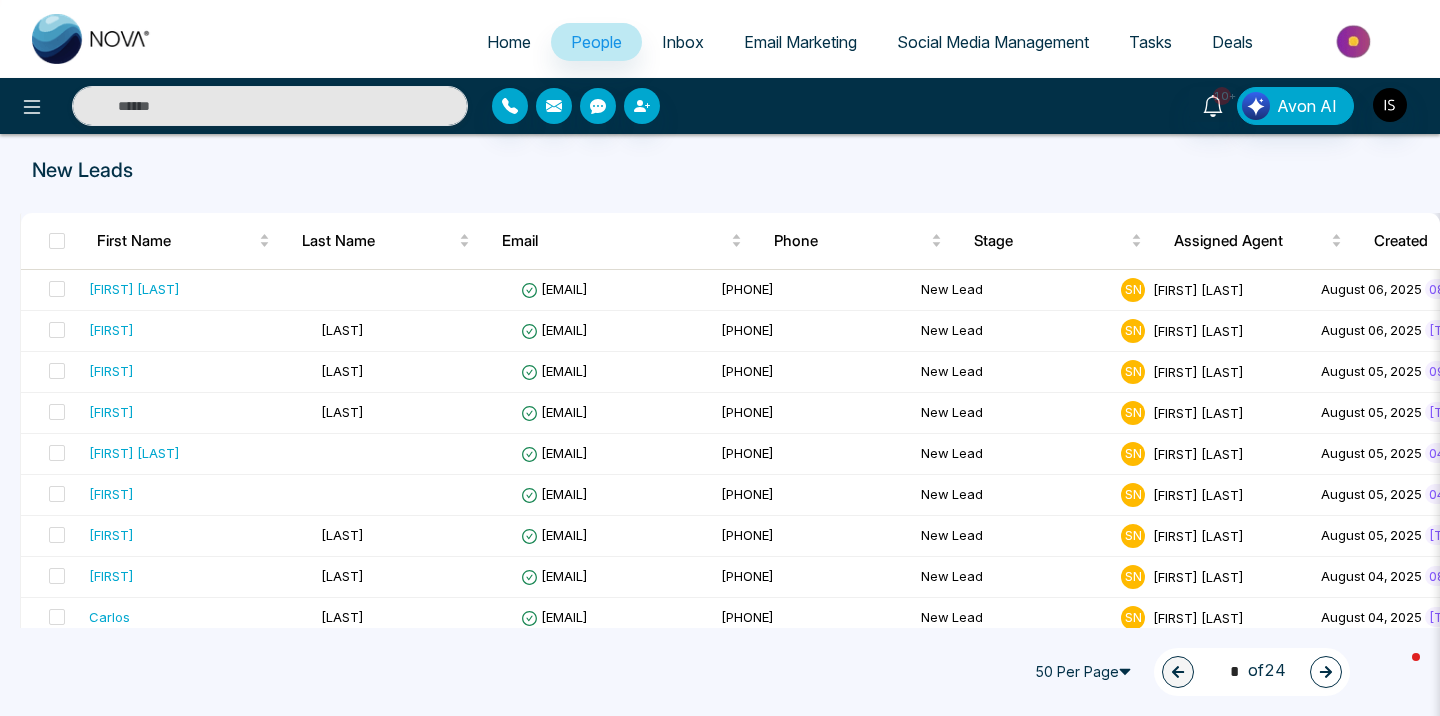 scroll, scrollTop: 0, scrollLeft: 0, axis: both 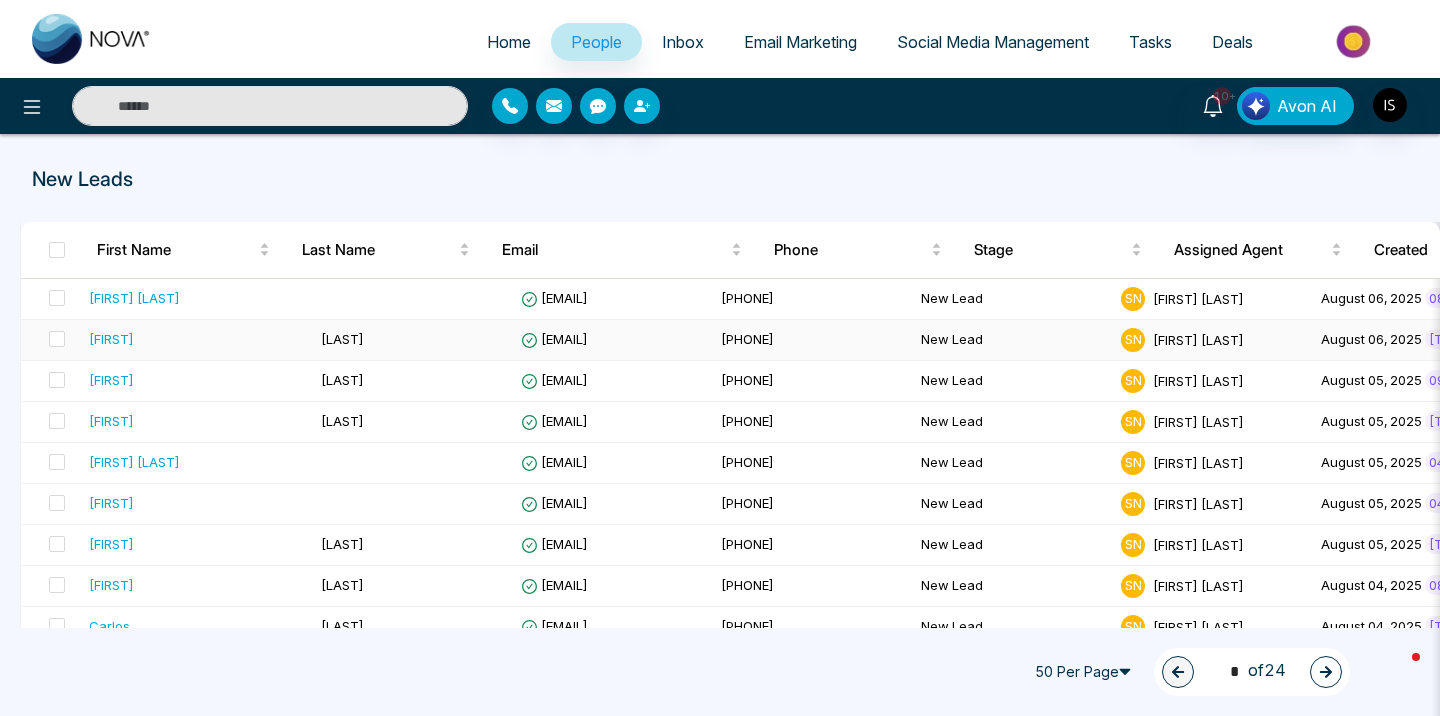 click on "[EMAIL]" at bounding box center (554, 339) 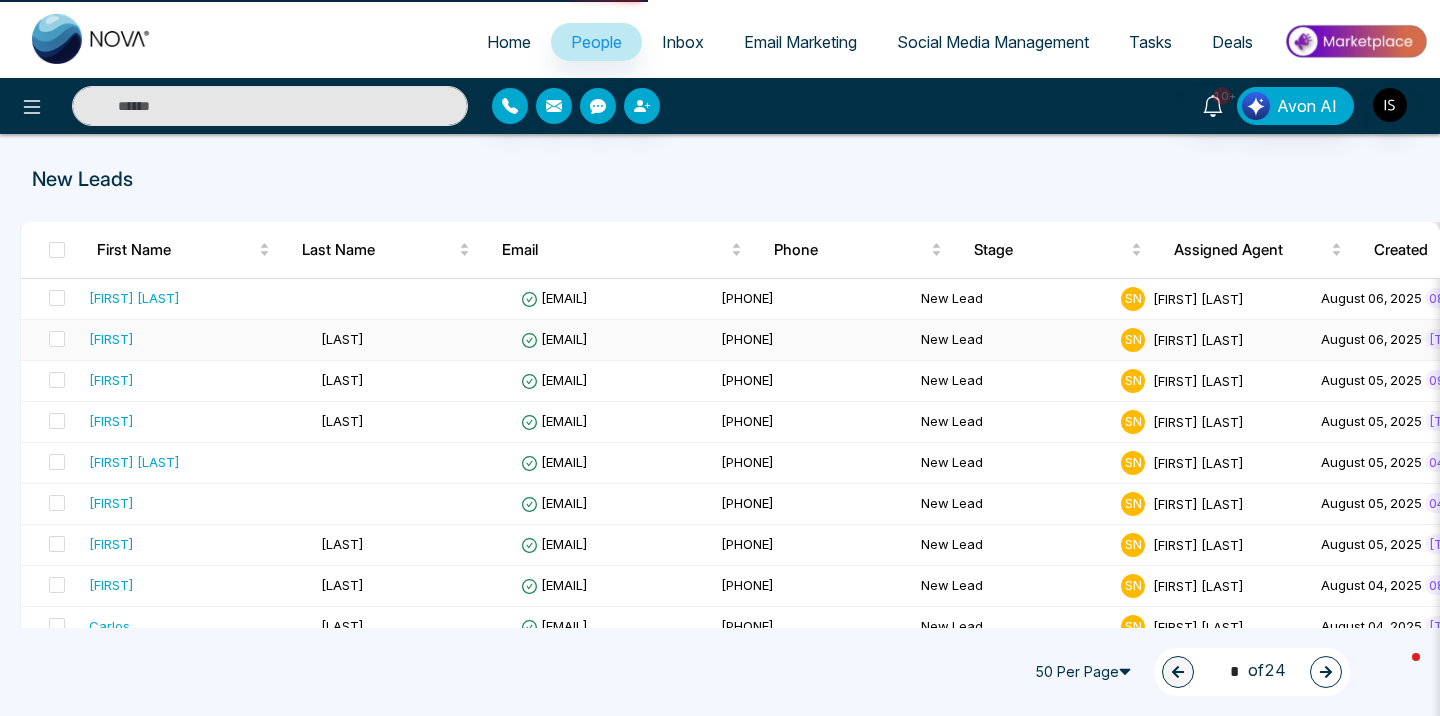 click on "[EMAIL]" at bounding box center (554, 339) 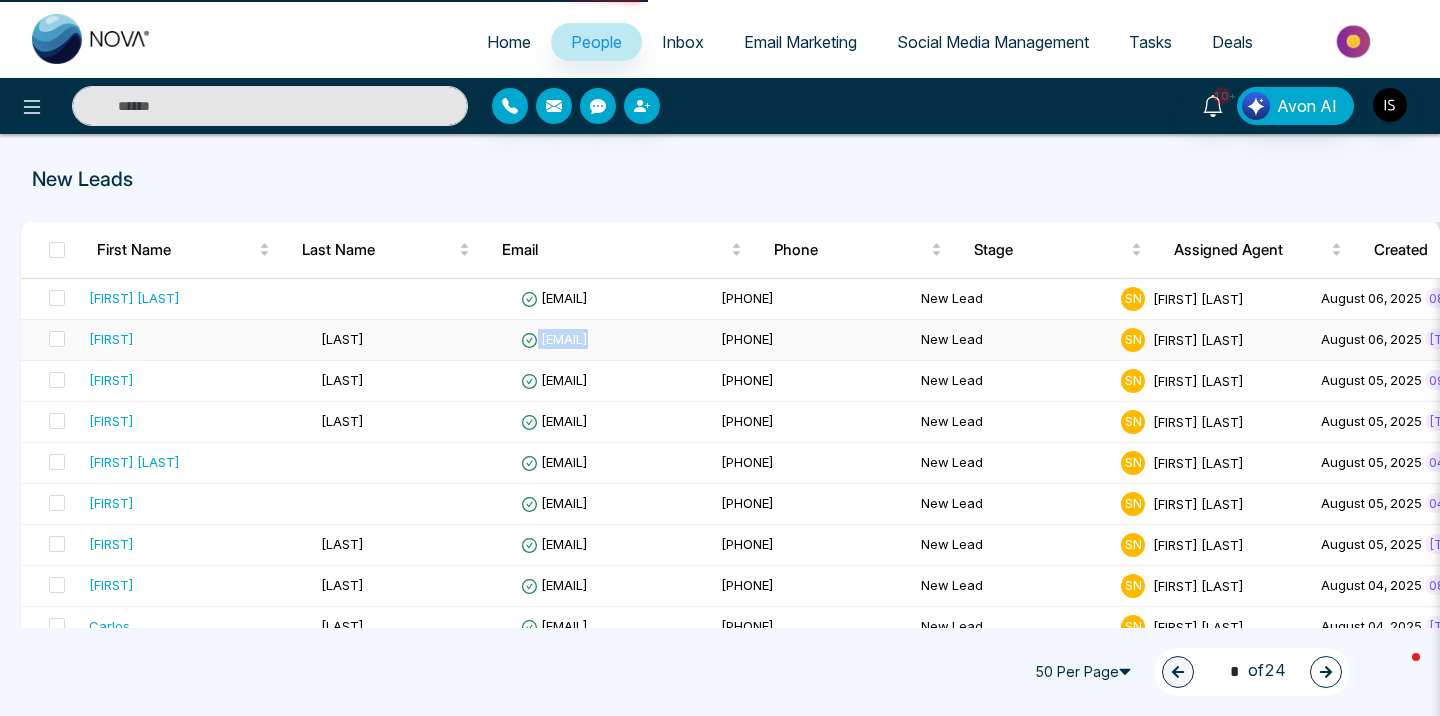 click on "[EMAIL]" at bounding box center (554, 339) 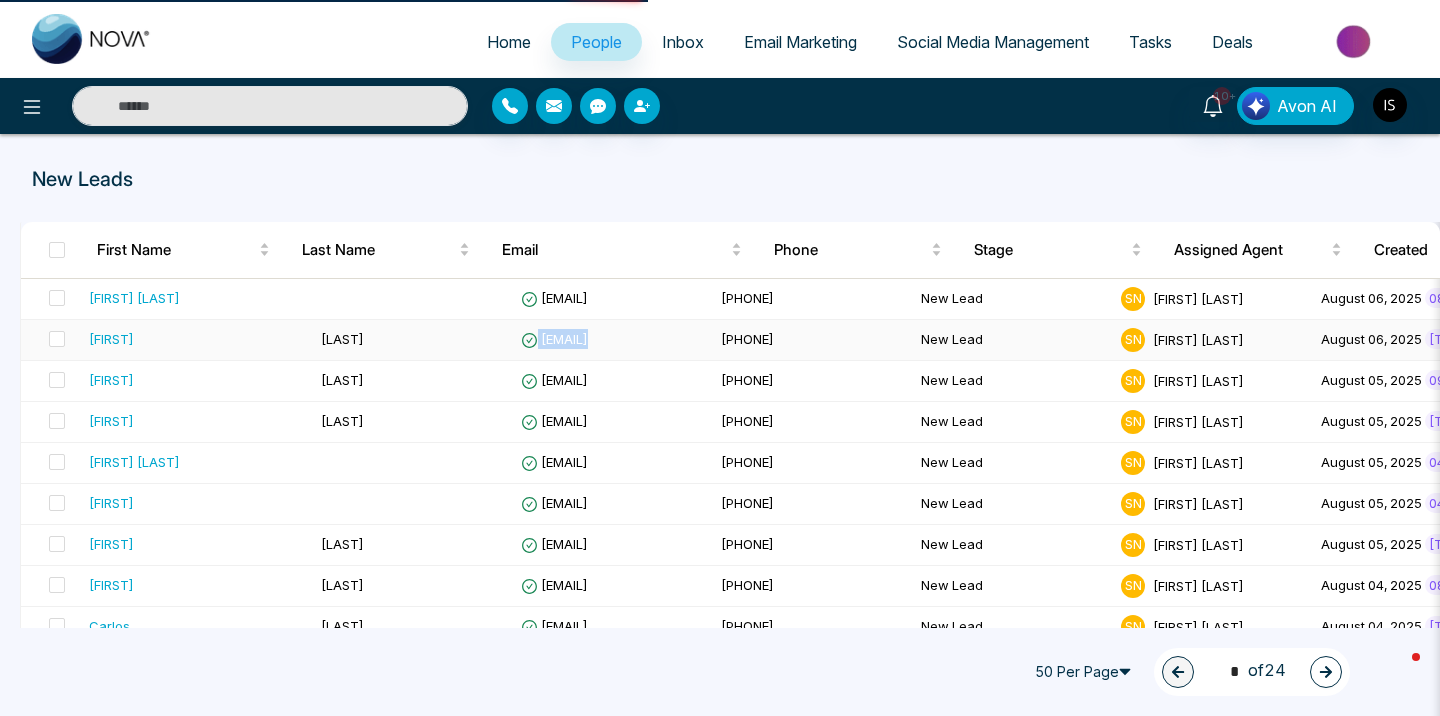 copy on "[EMAIL]" 